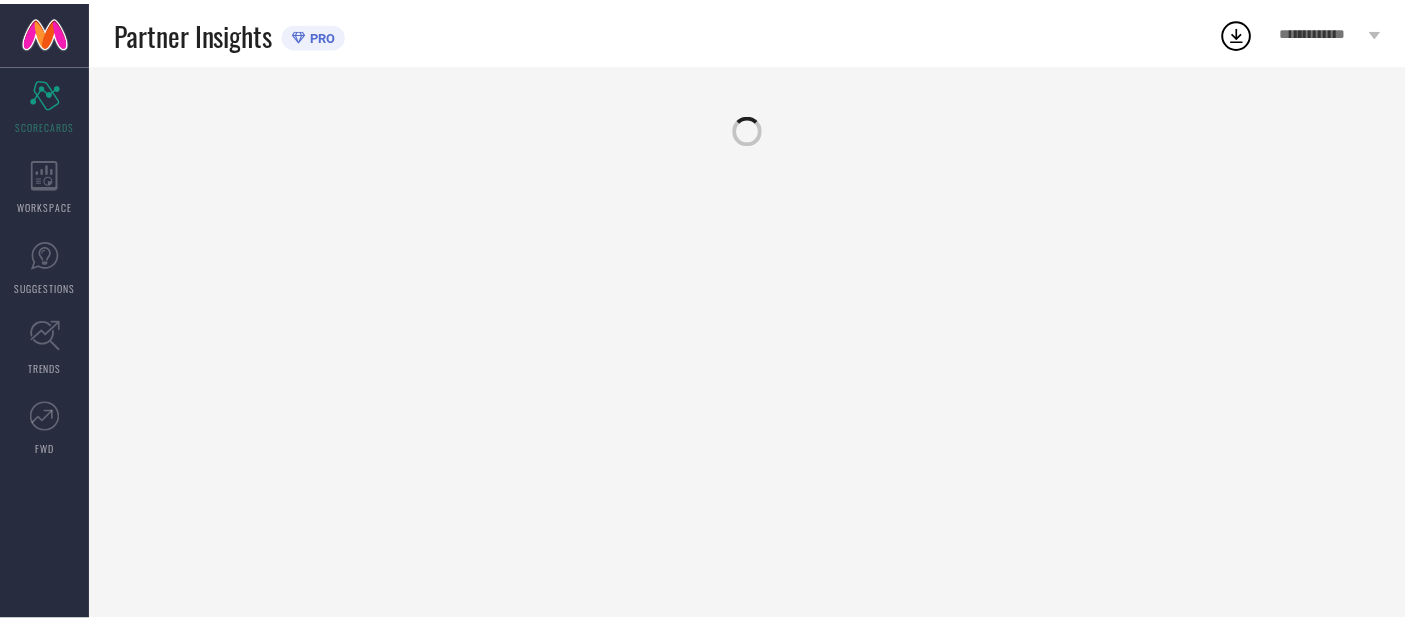 scroll, scrollTop: 0, scrollLeft: 0, axis: both 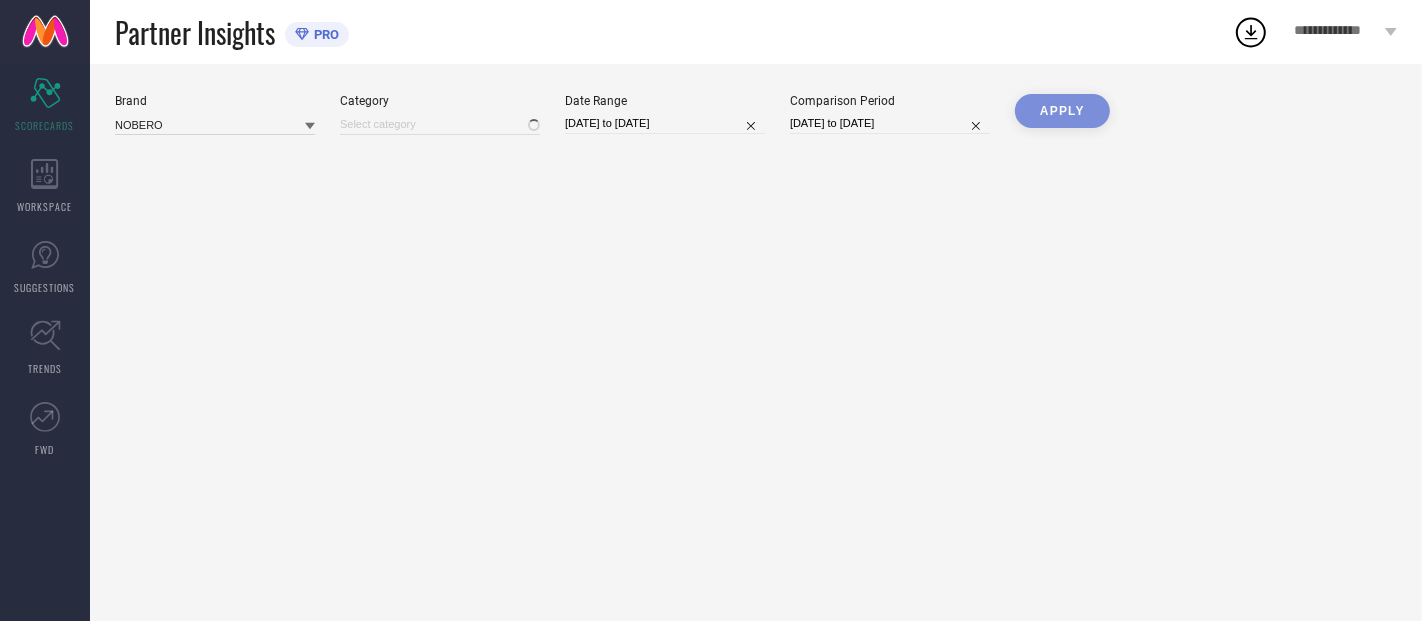 type on "Men-Shorts" 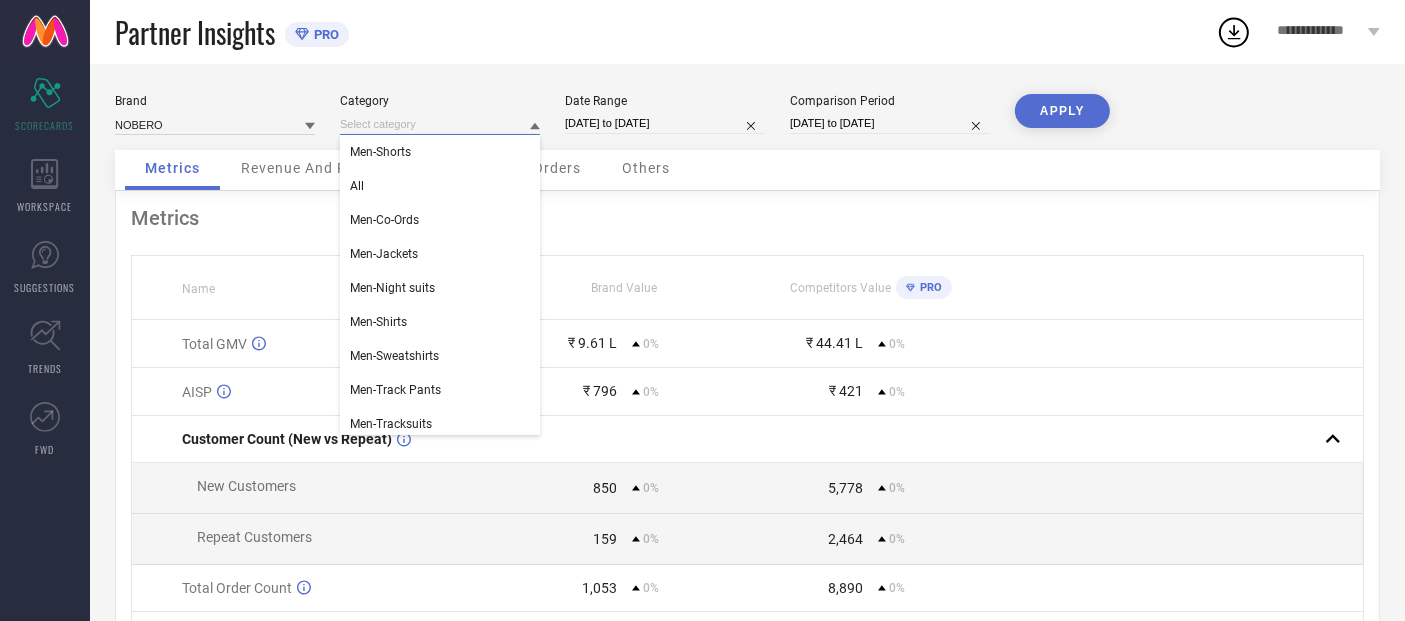 click at bounding box center [440, 124] 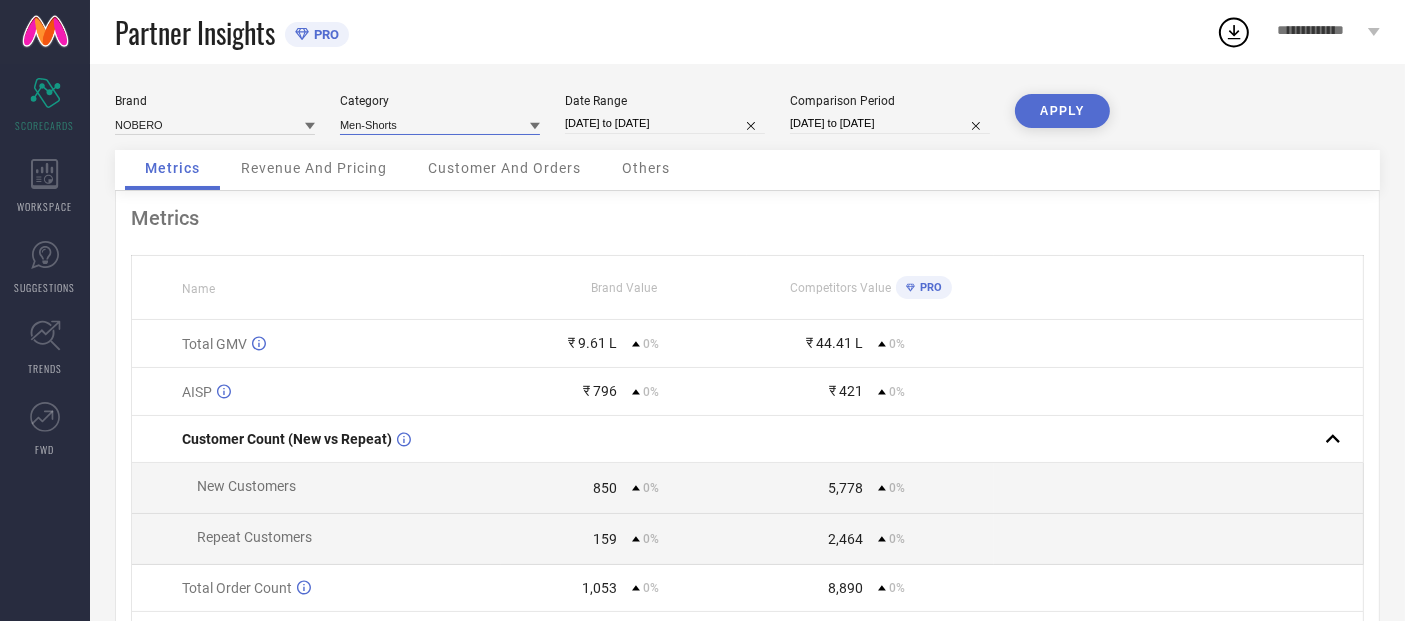 click at bounding box center [440, 124] 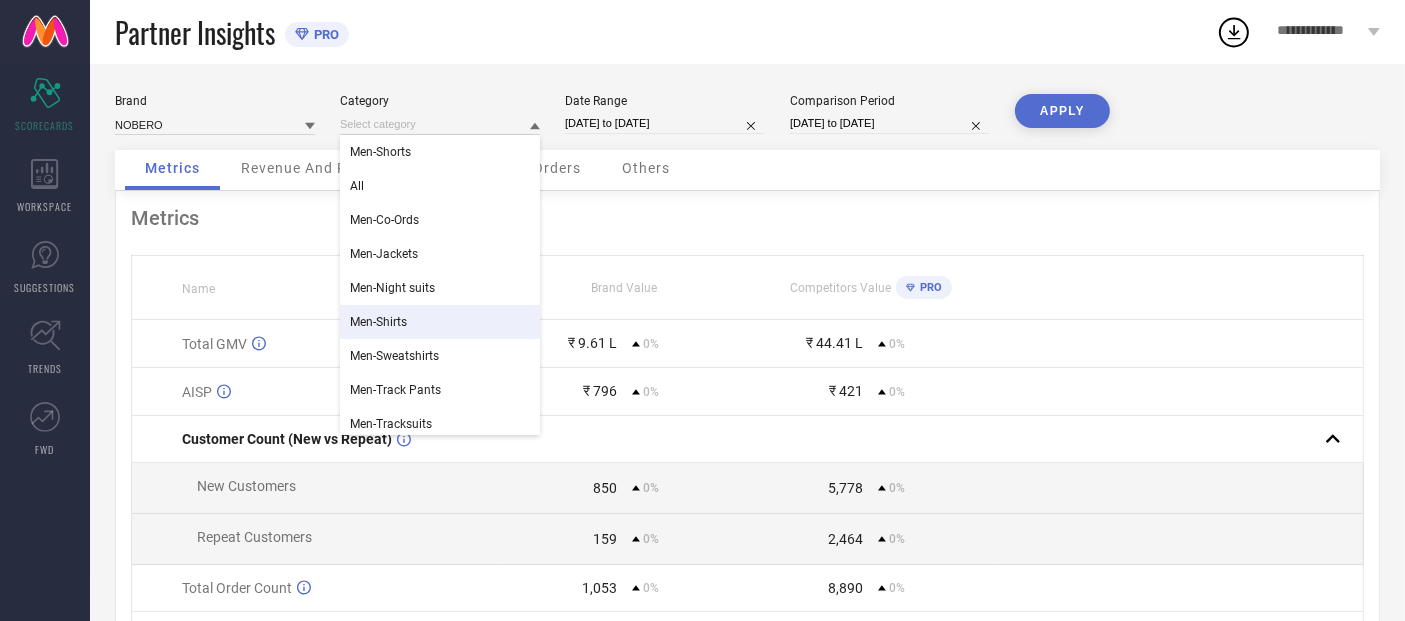 scroll, scrollTop: 482, scrollLeft: 0, axis: vertical 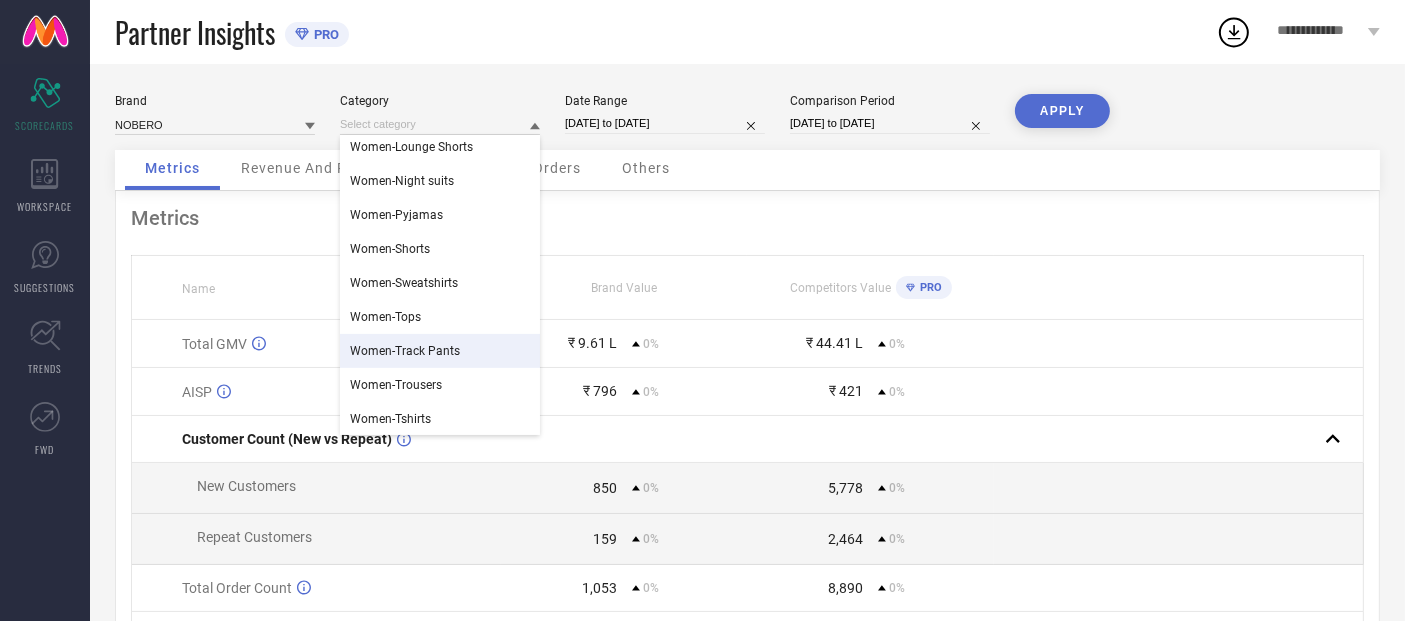 click on "Women-Track Pants" at bounding box center (440, 351) 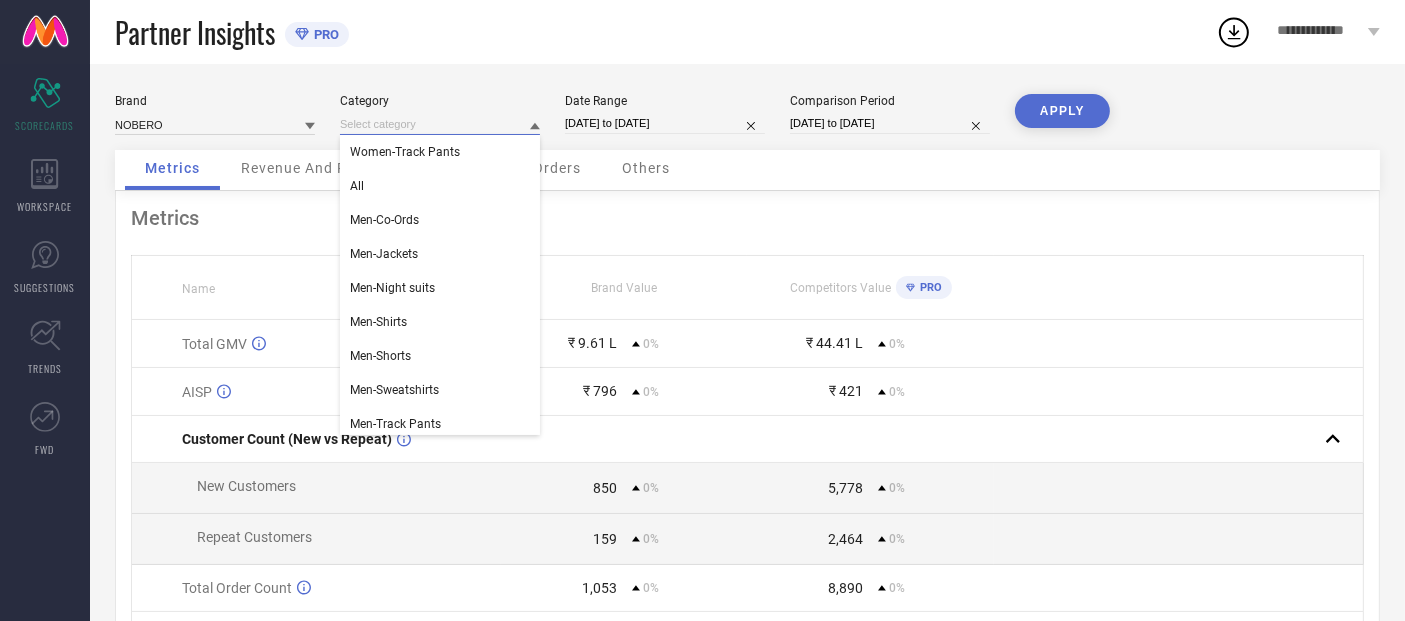 click at bounding box center [440, 124] 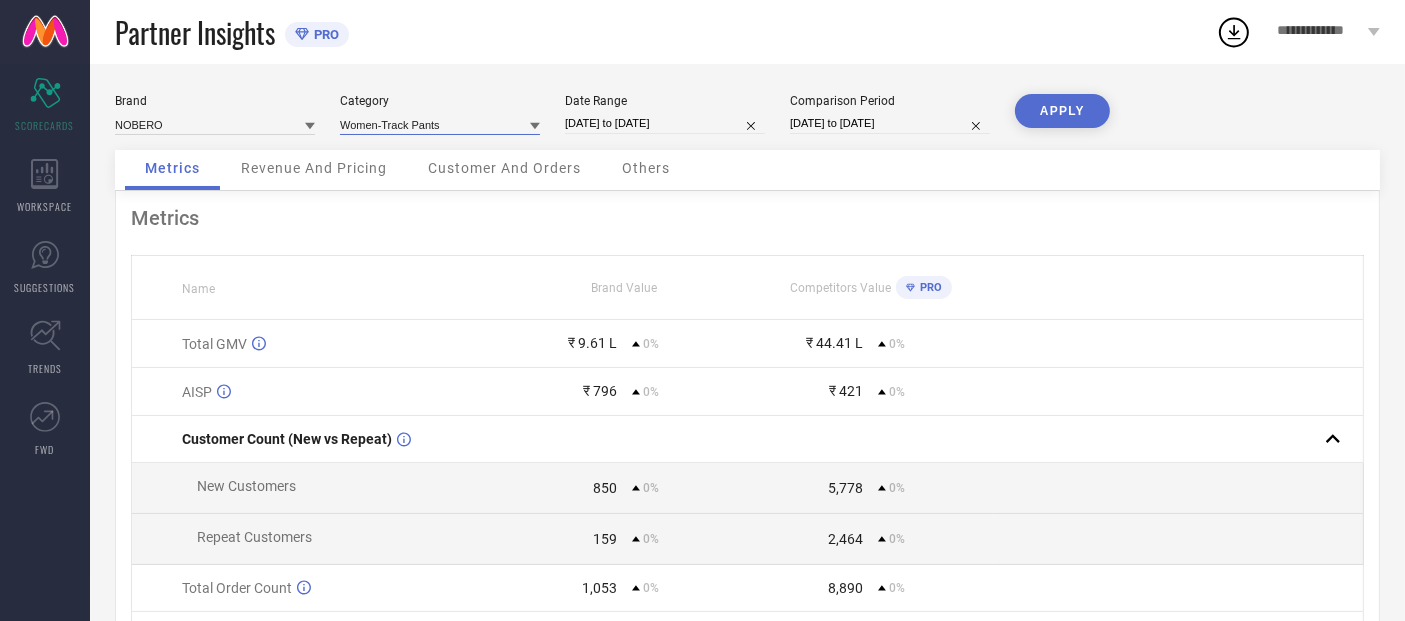 click at bounding box center [440, 124] 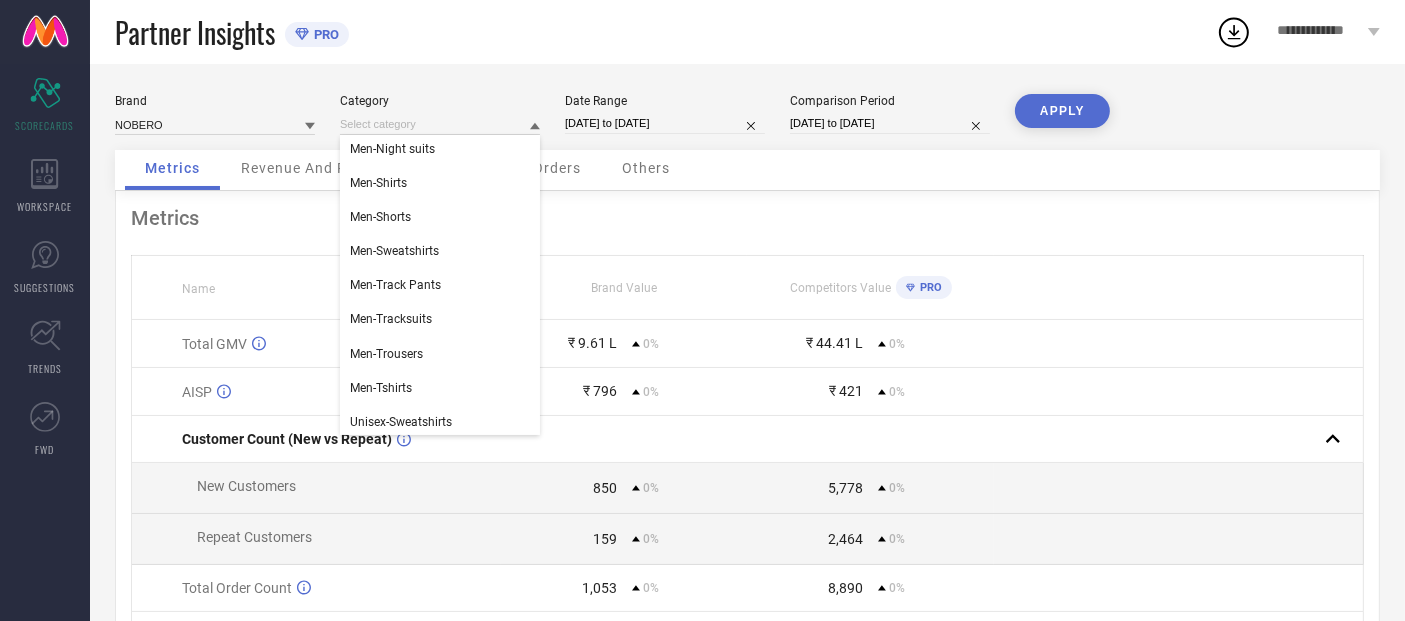 scroll, scrollTop: 152, scrollLeft: 0, axis: vertical 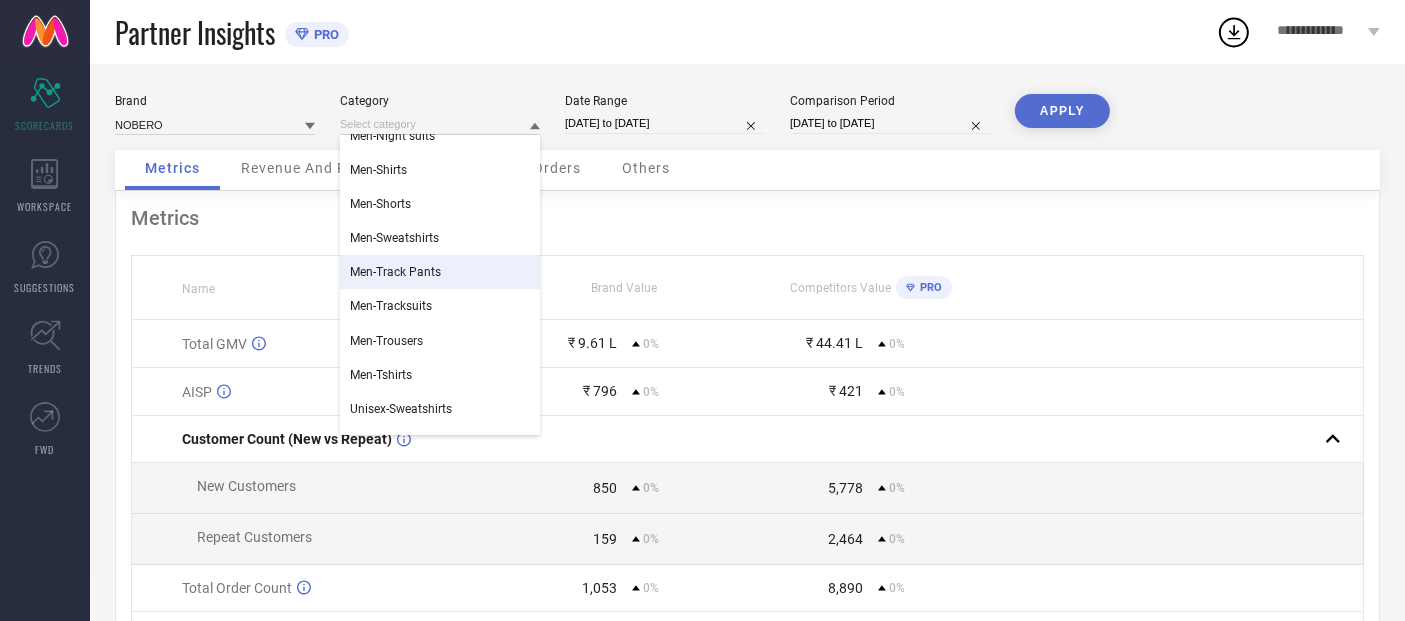 click on "Men-Track Pants" at bounding box center [440, 272] 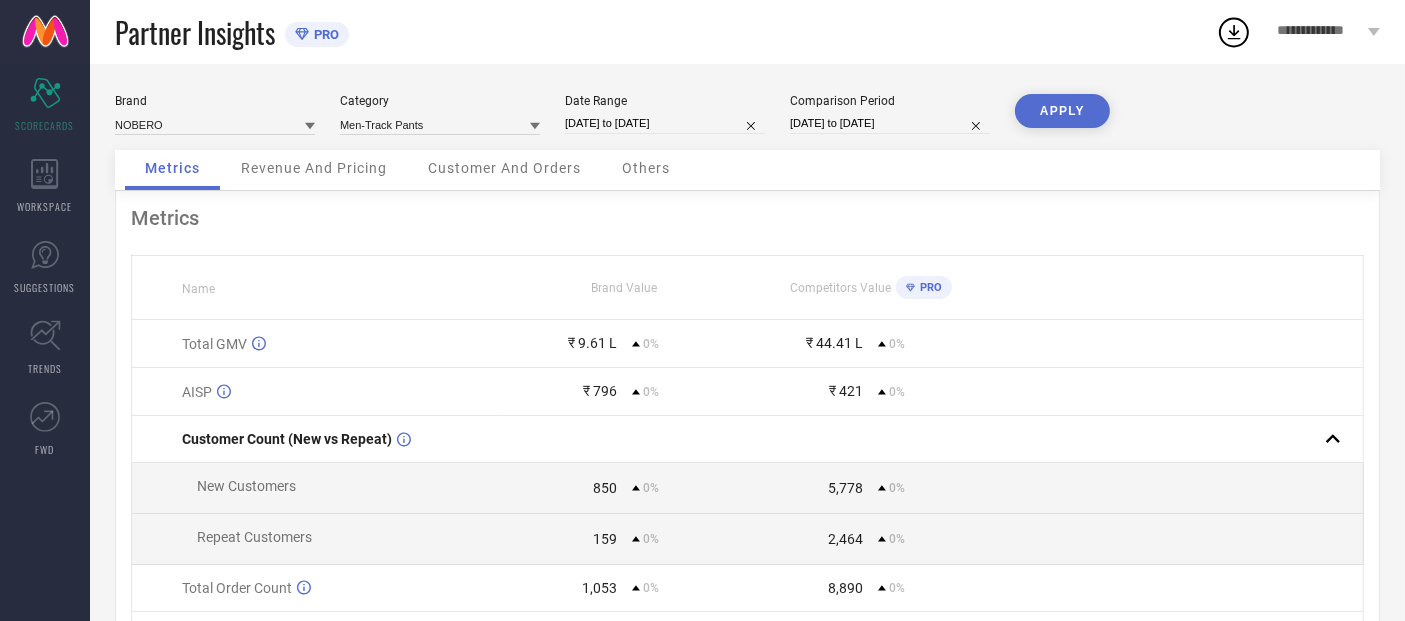 click on "APPLY" at bounding box center [1062, 111] 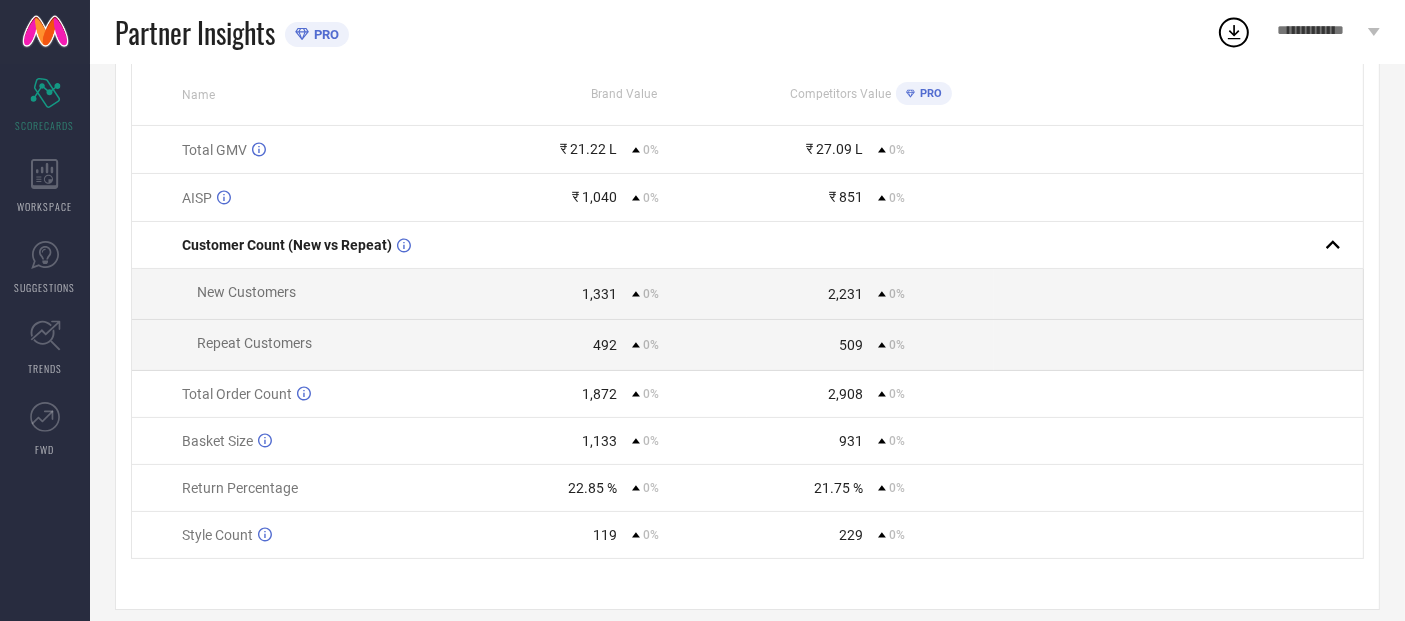 scroll, scrollTop: 217, scrollLeft: 0, axis: vertical 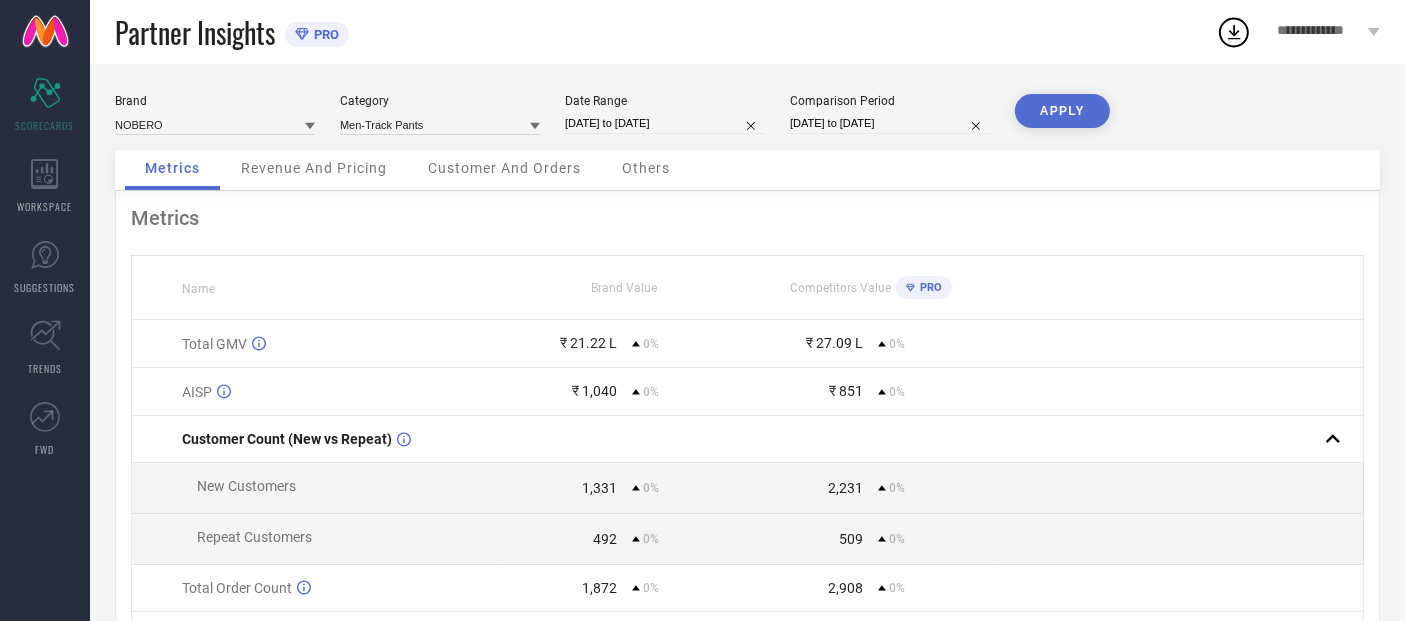 click on "Revenue And Pricing" at bounding box center (314, 168) 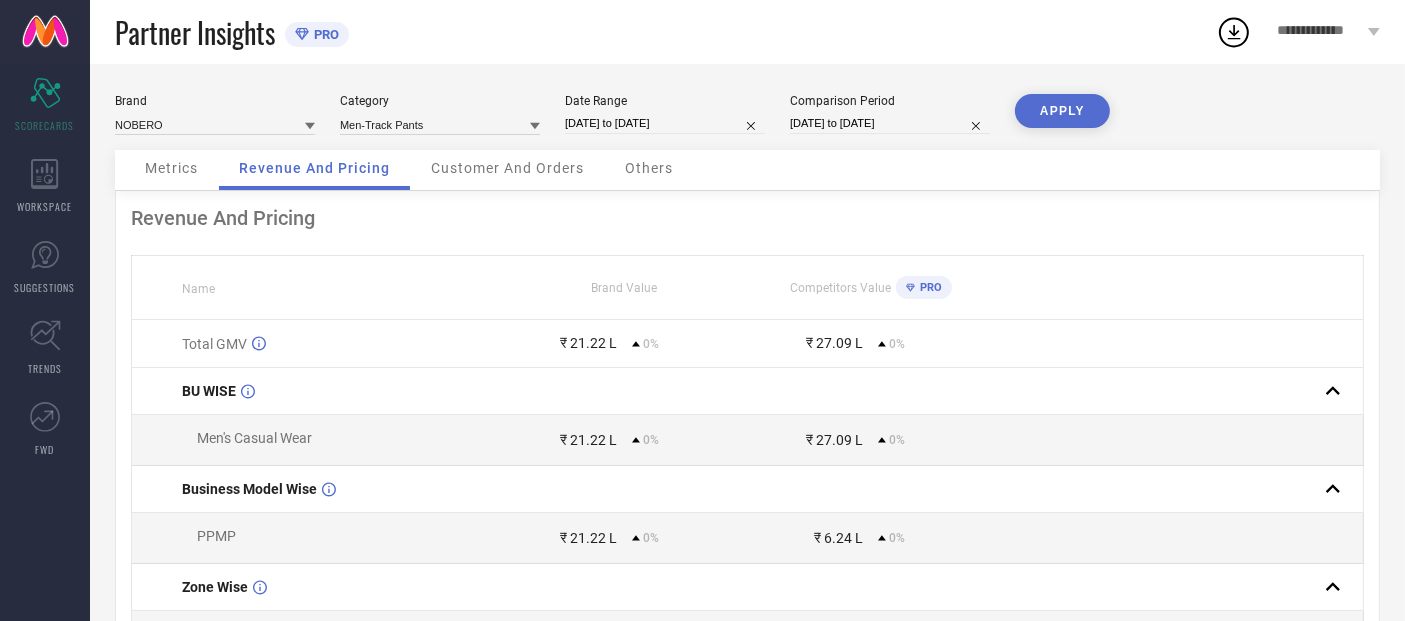 click on "Others" at bounding box center (649, 168) 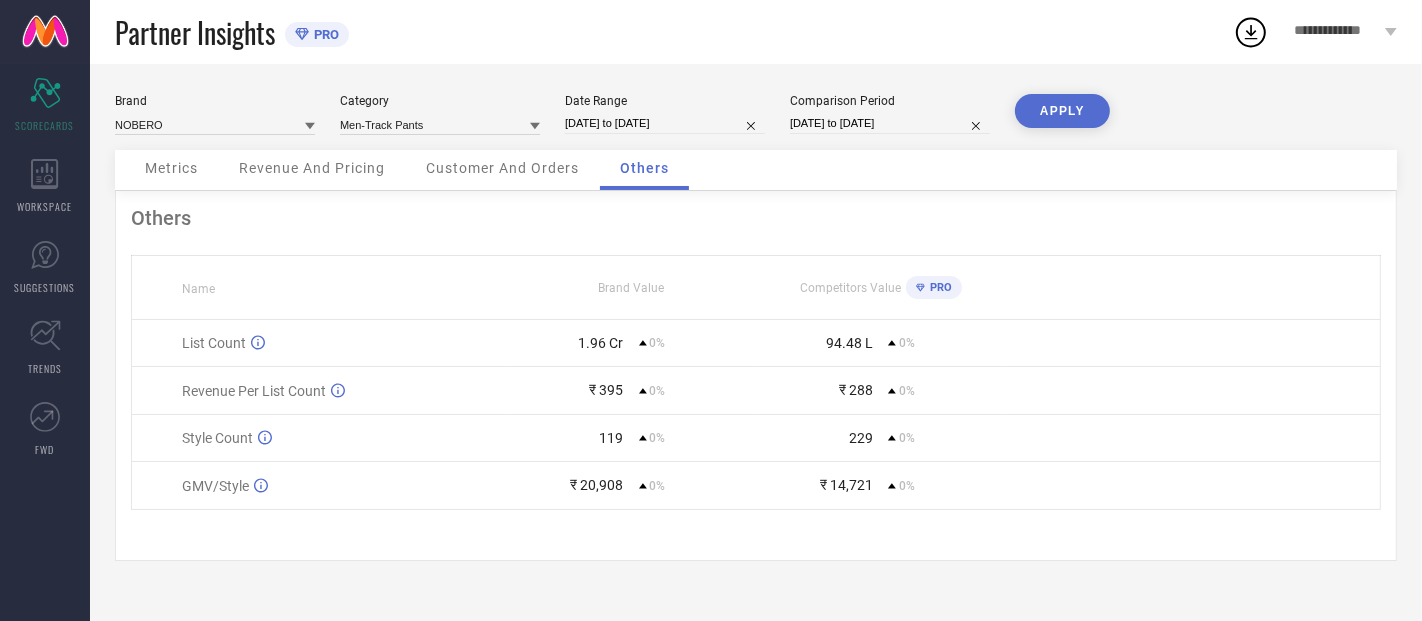 click on "[DATE] to [DATE]" at bounding box center (665, 123) 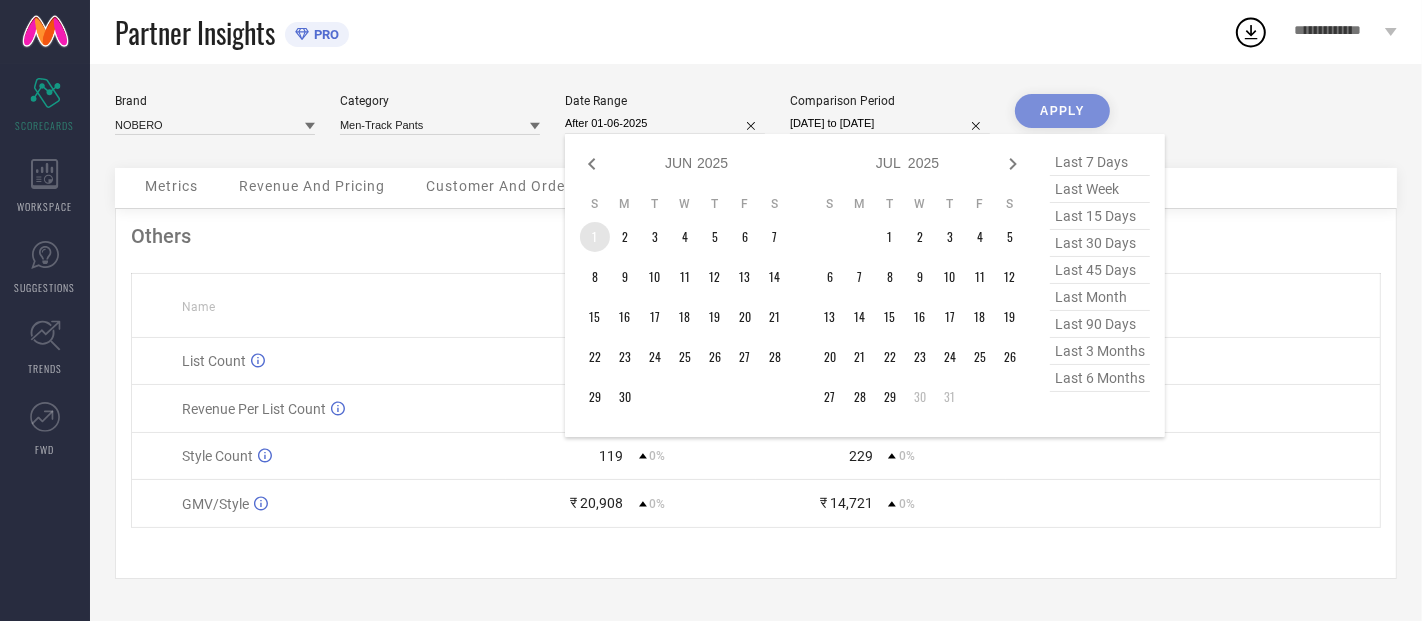 click on "1" at bounding box center [595, 237] 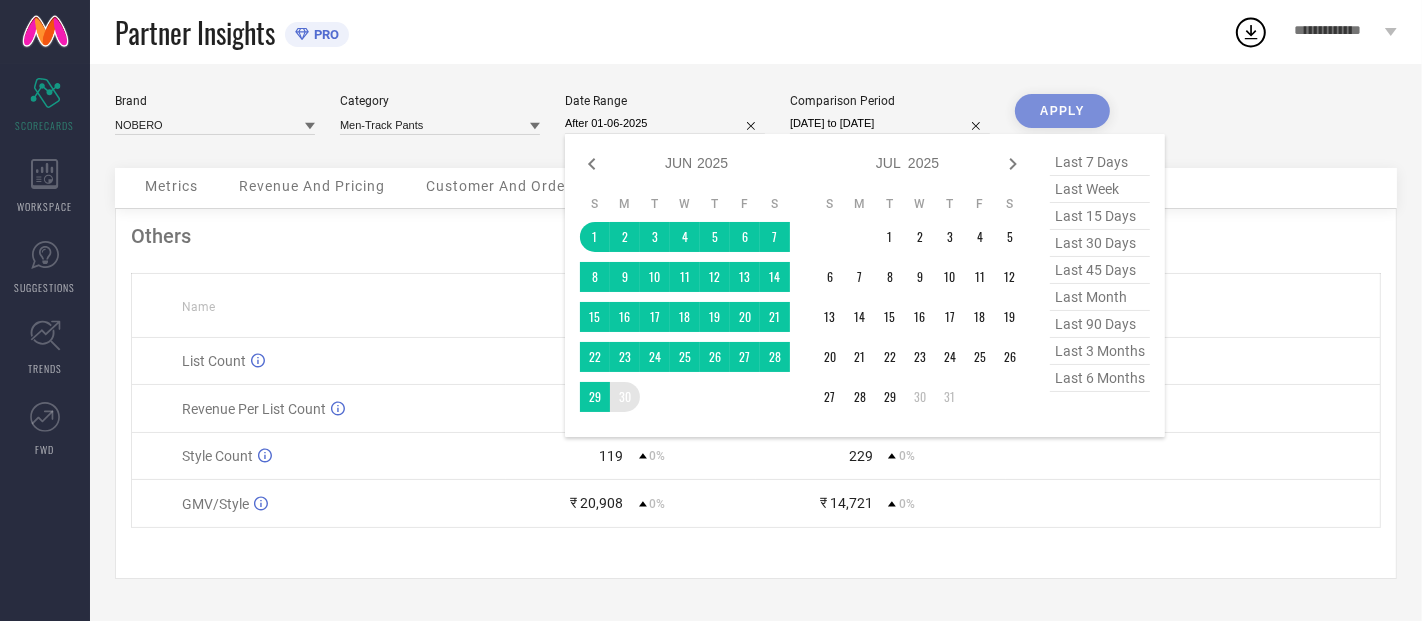 type on "01-06-2025 to 30-06-2025" 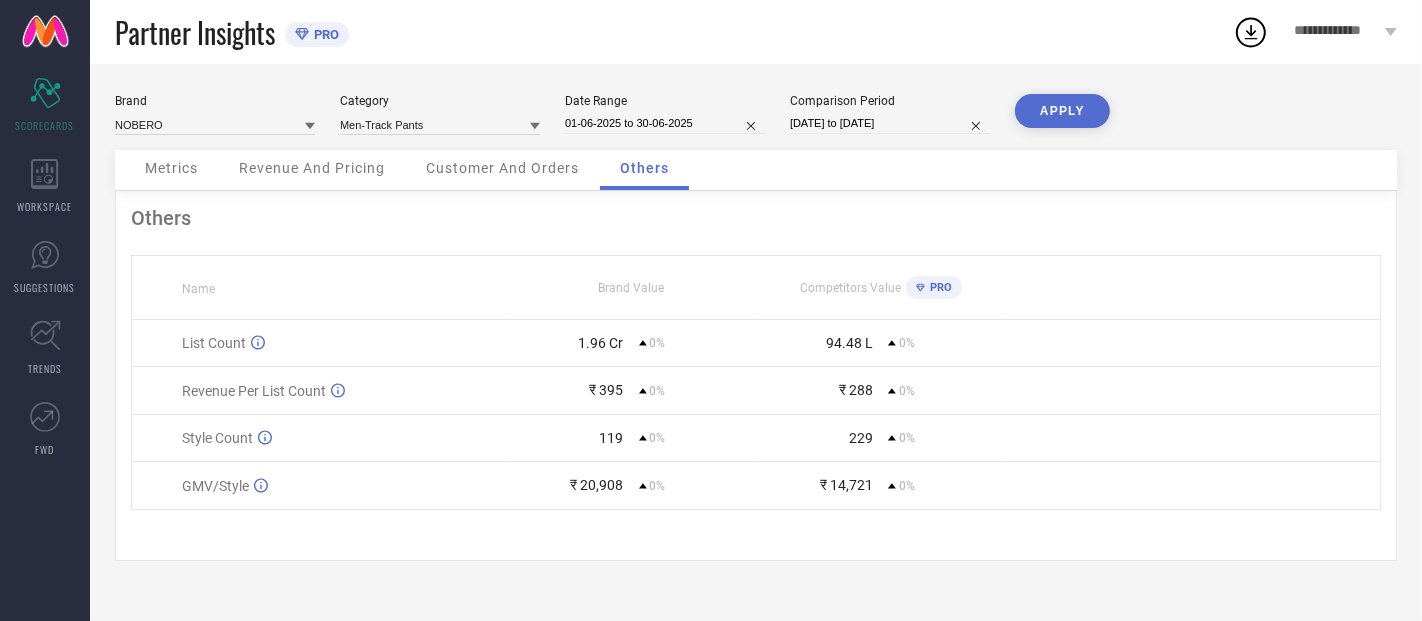 click on "APPLY" at bounding box center [1062, 111] 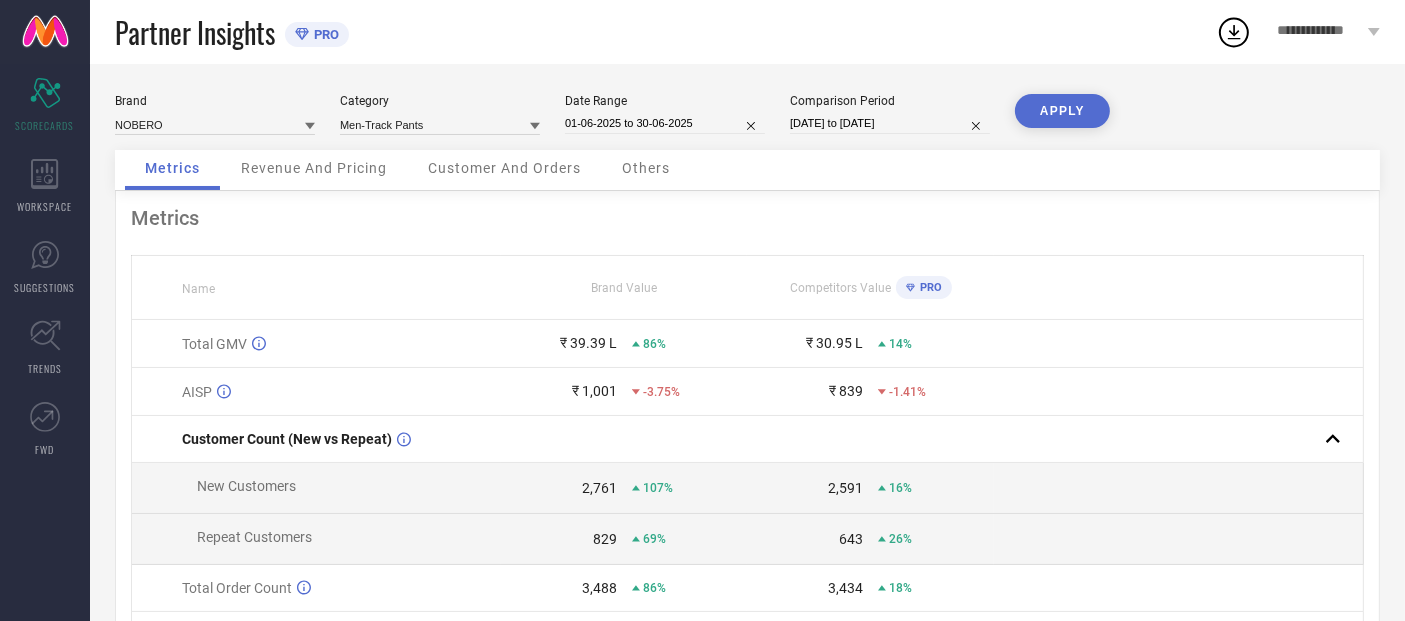 click on "Customer And Orders" at bounding box center [504, 170] 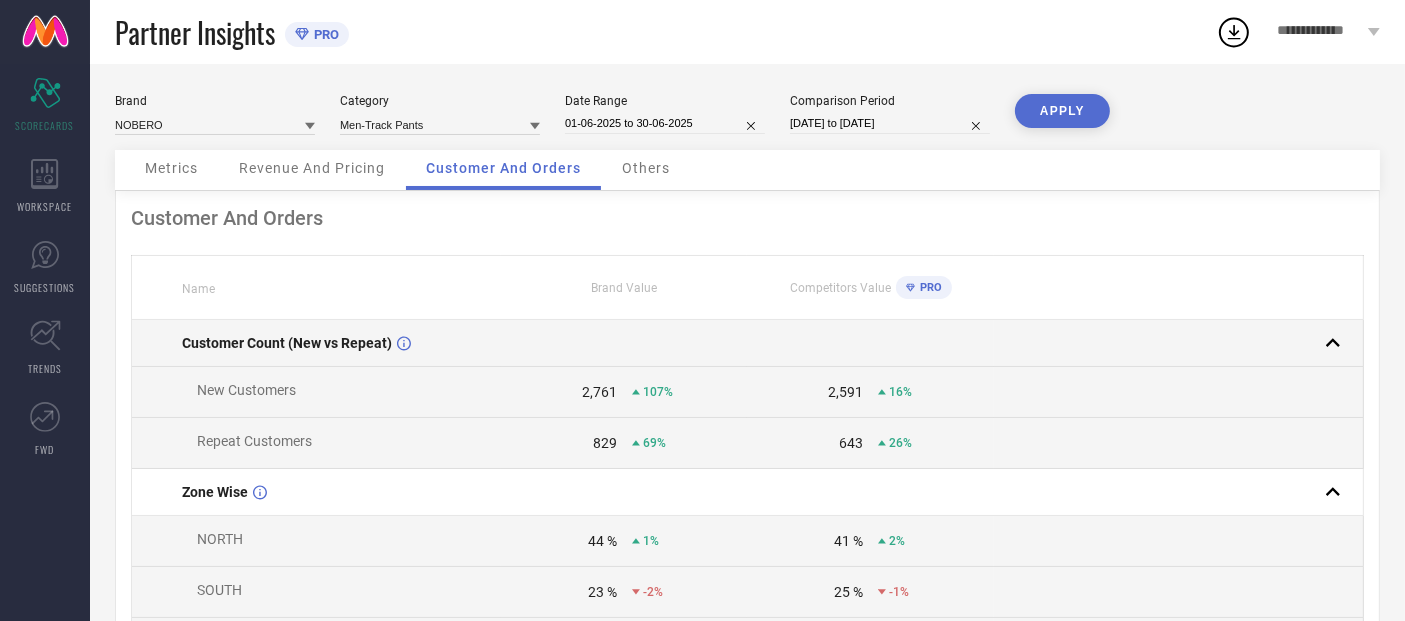 click at bounding box center [1179, 343] 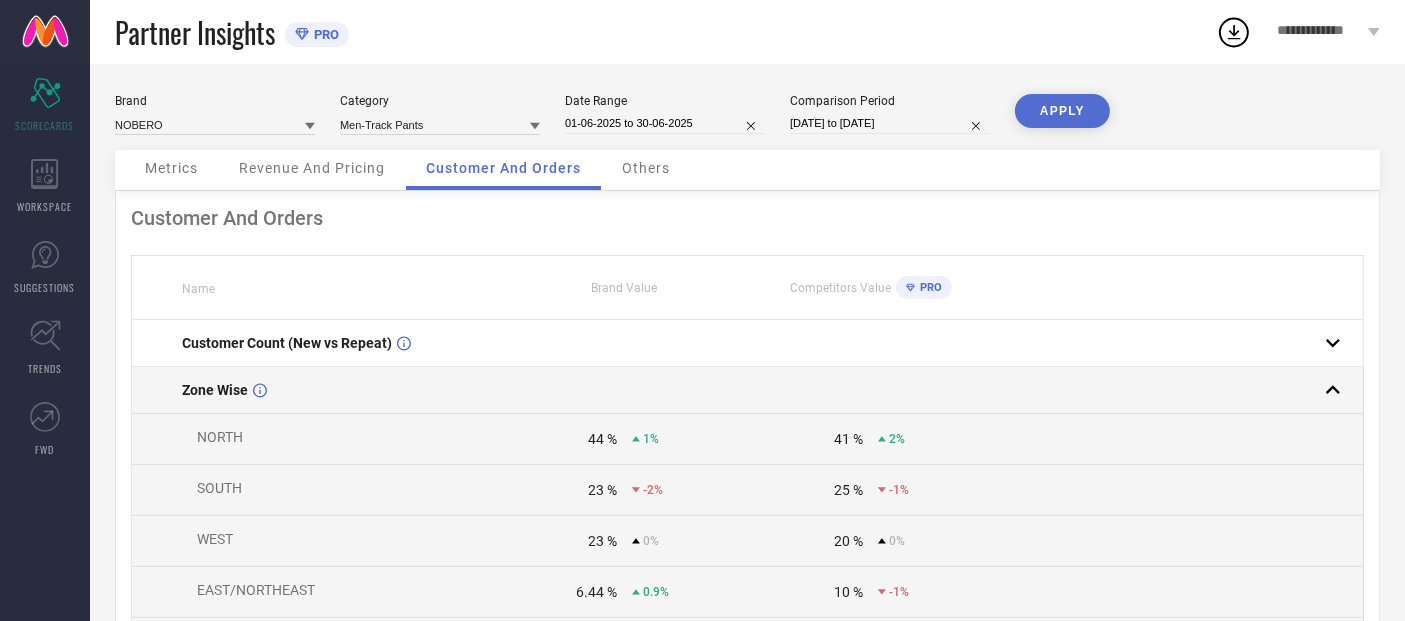 click 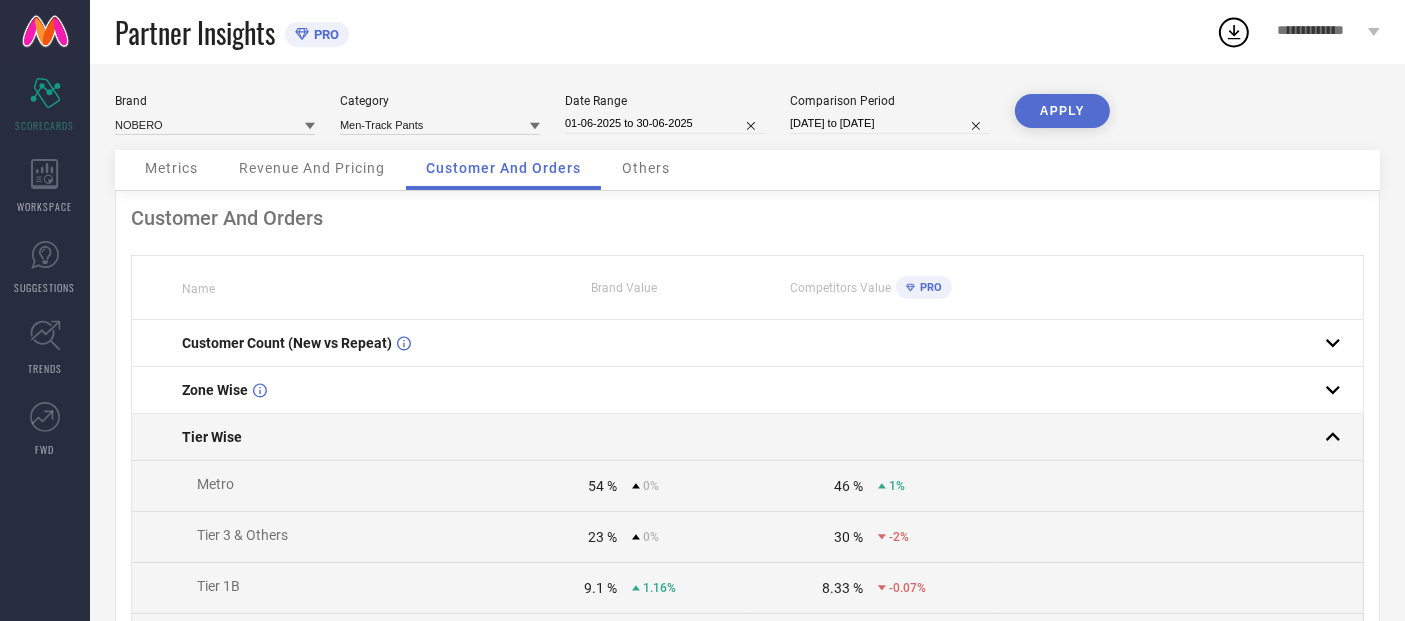click at bounding box center (1171, 437) 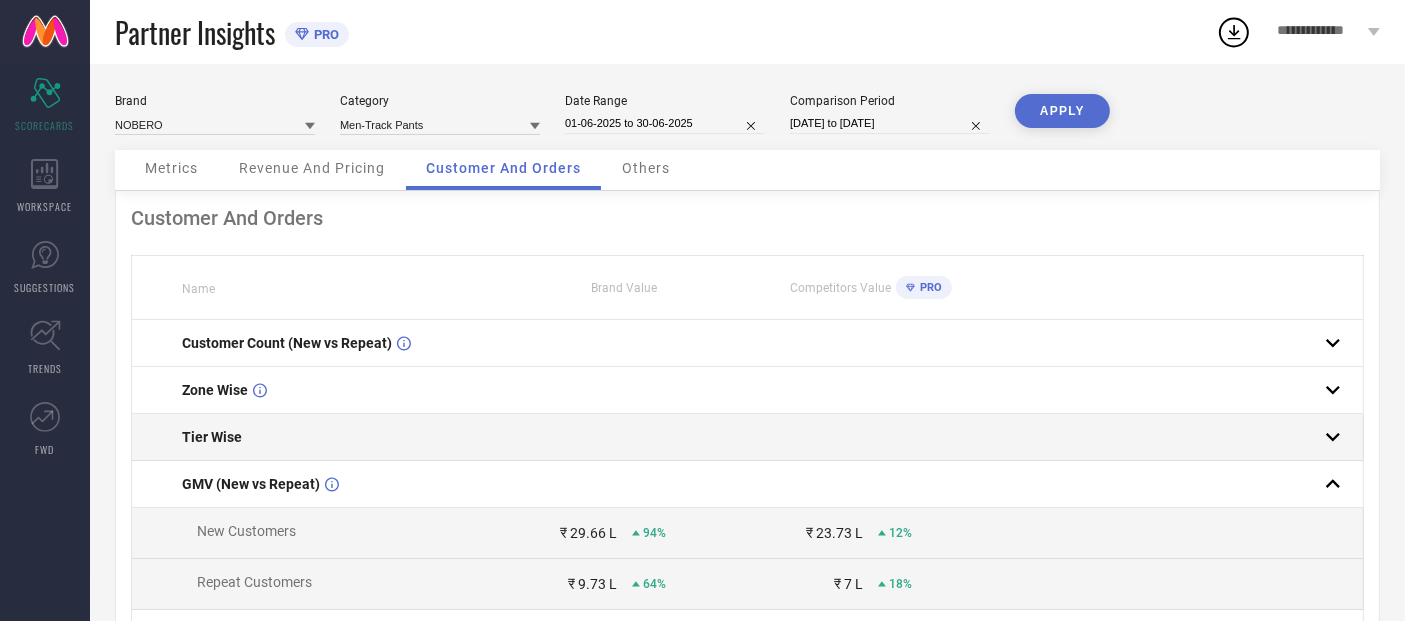click at bounding box center [1179, 437] 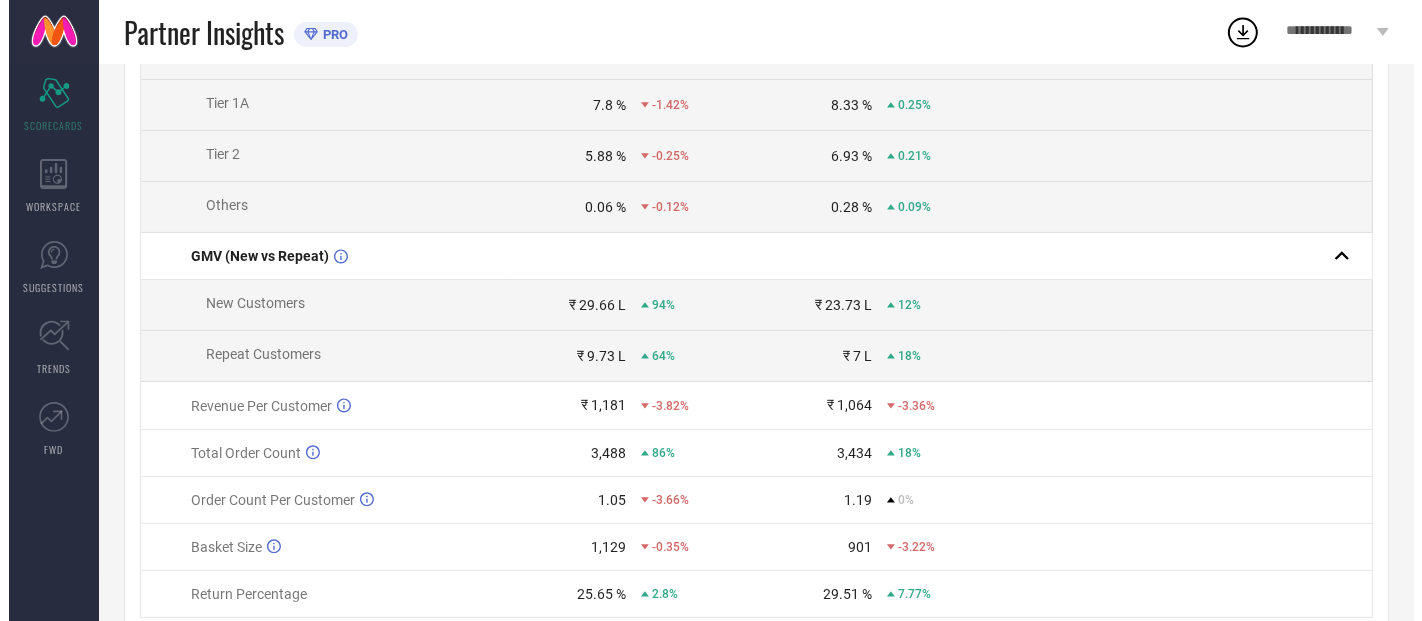 scroll, scrollTop: 0, scrollLeft: 0, axis: both 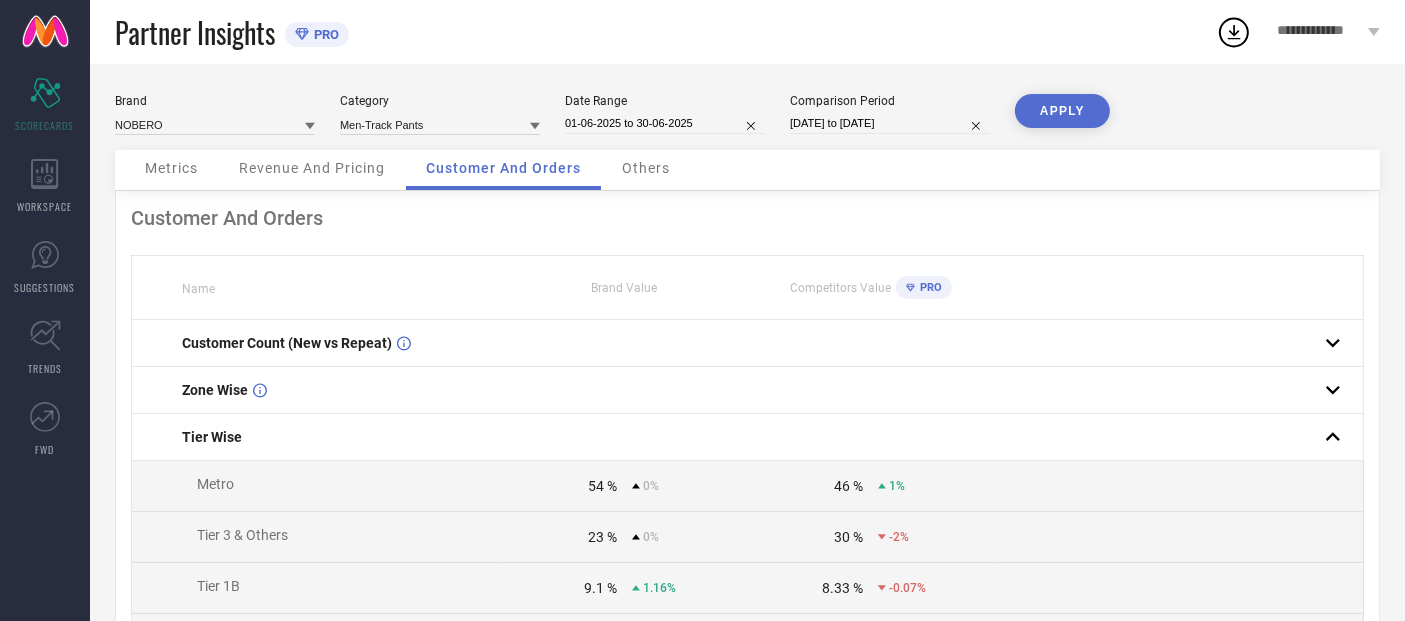 click on "Revenue And Pricing" at bounding box center [312, 170] 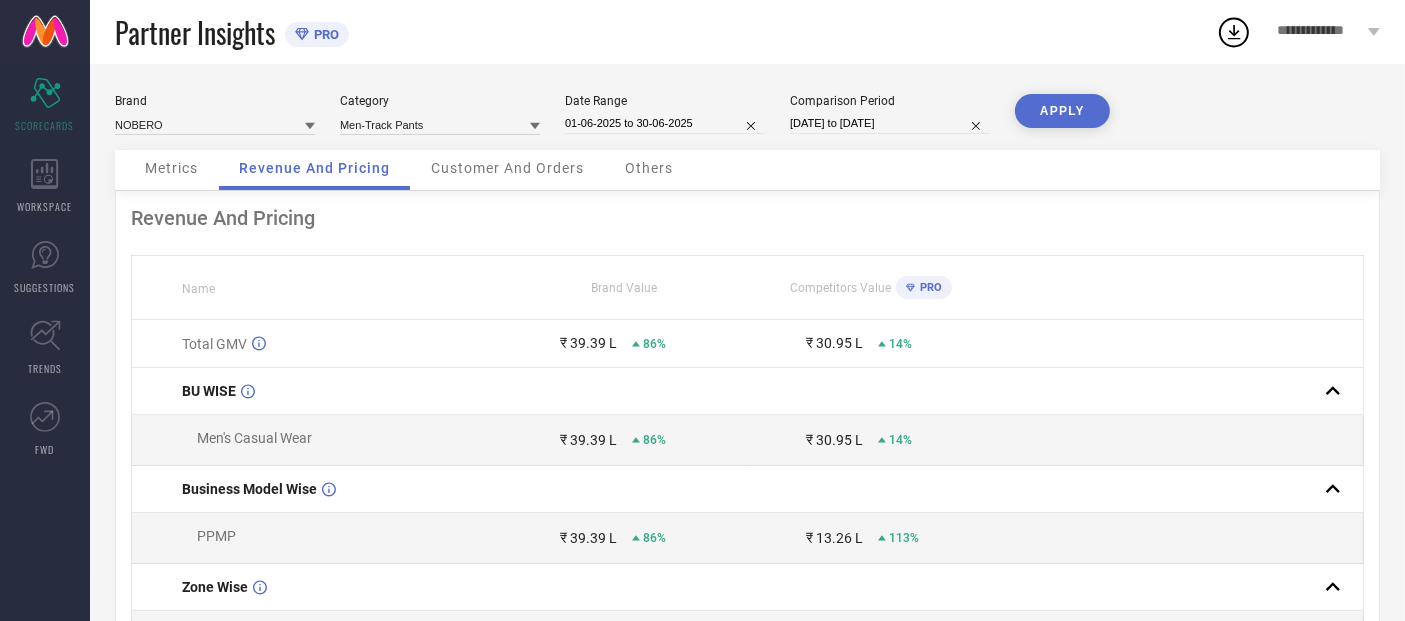 click on "Others" at bounding box center (649, 168) 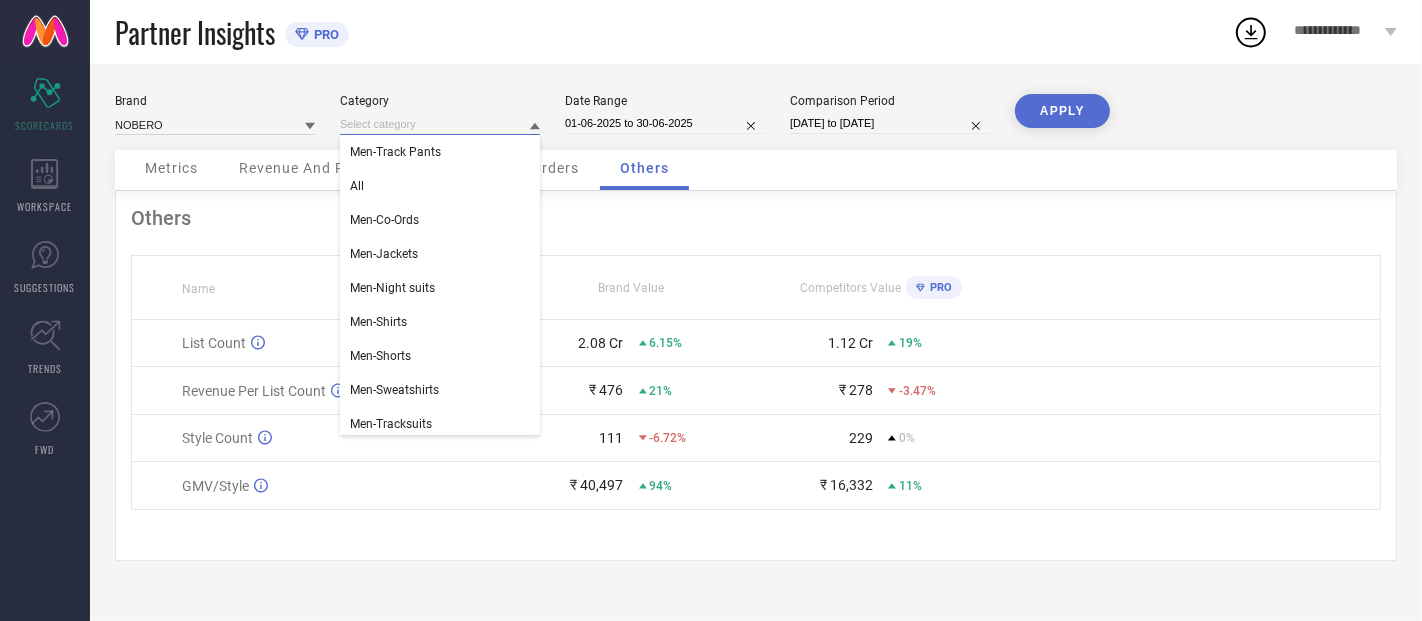 click at bounding box center (440, 124) 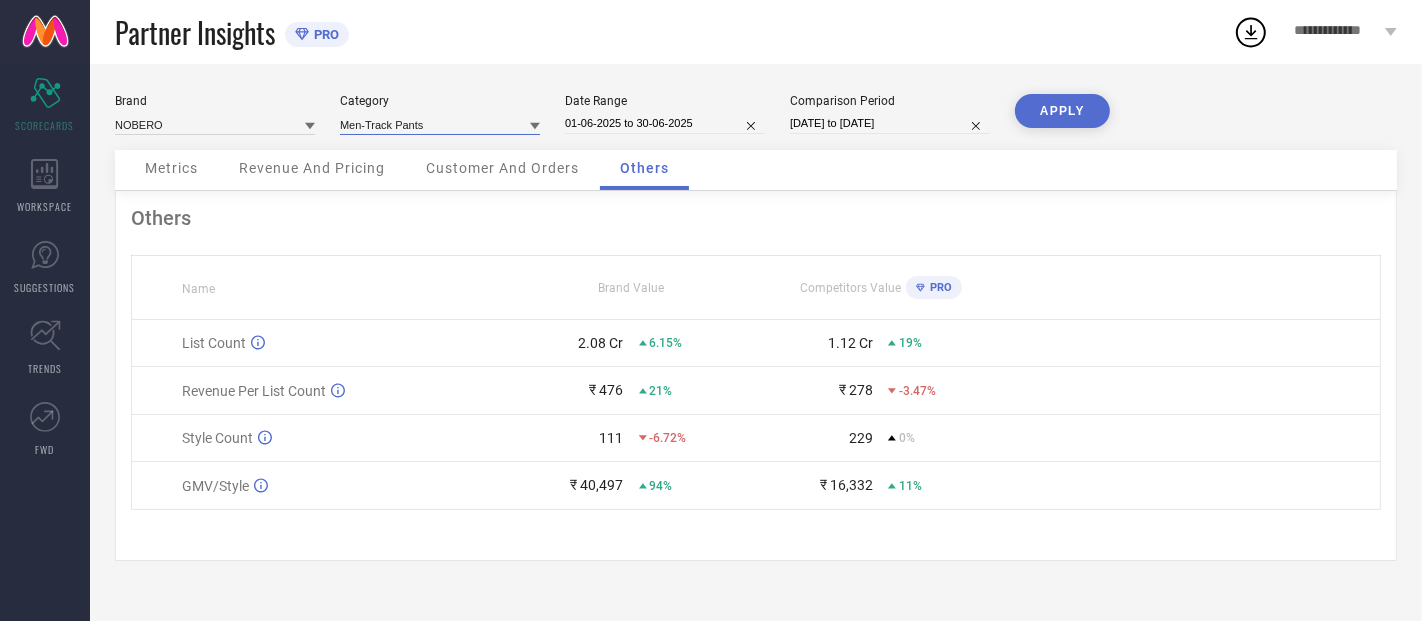 click at bounding box center (440, 124) 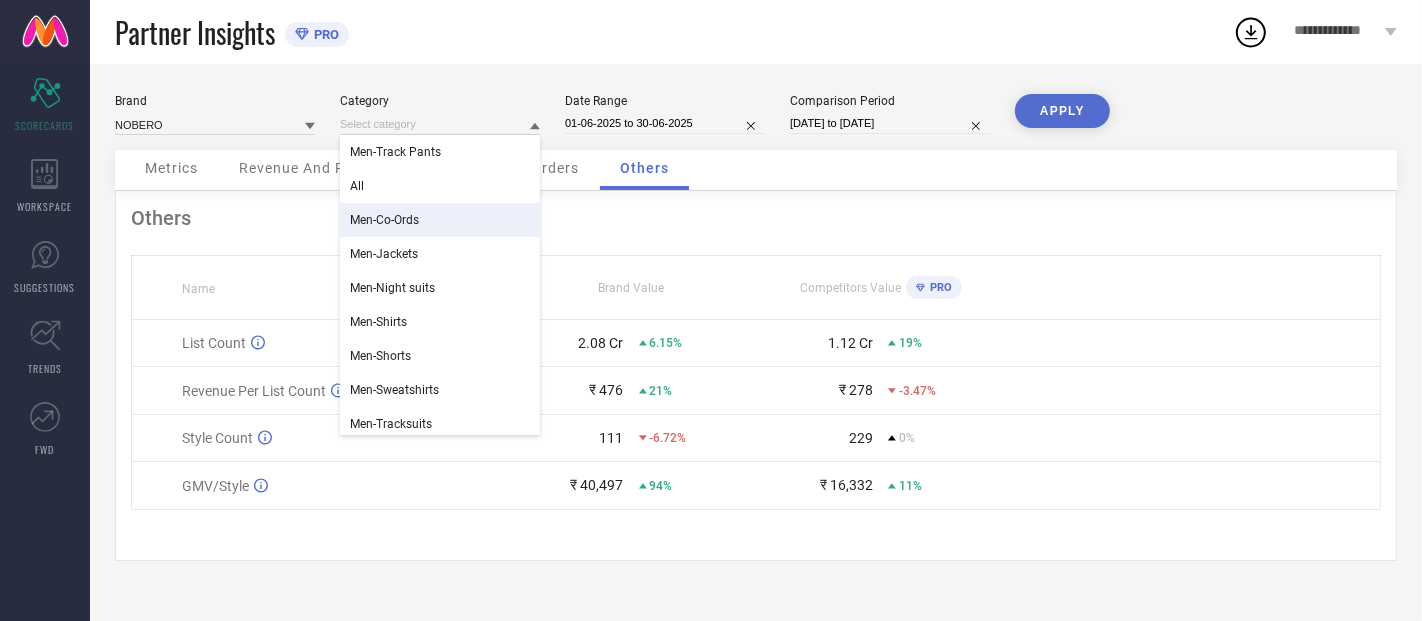 click on "Men-Co-Ords" at bounding box center (440, 220) 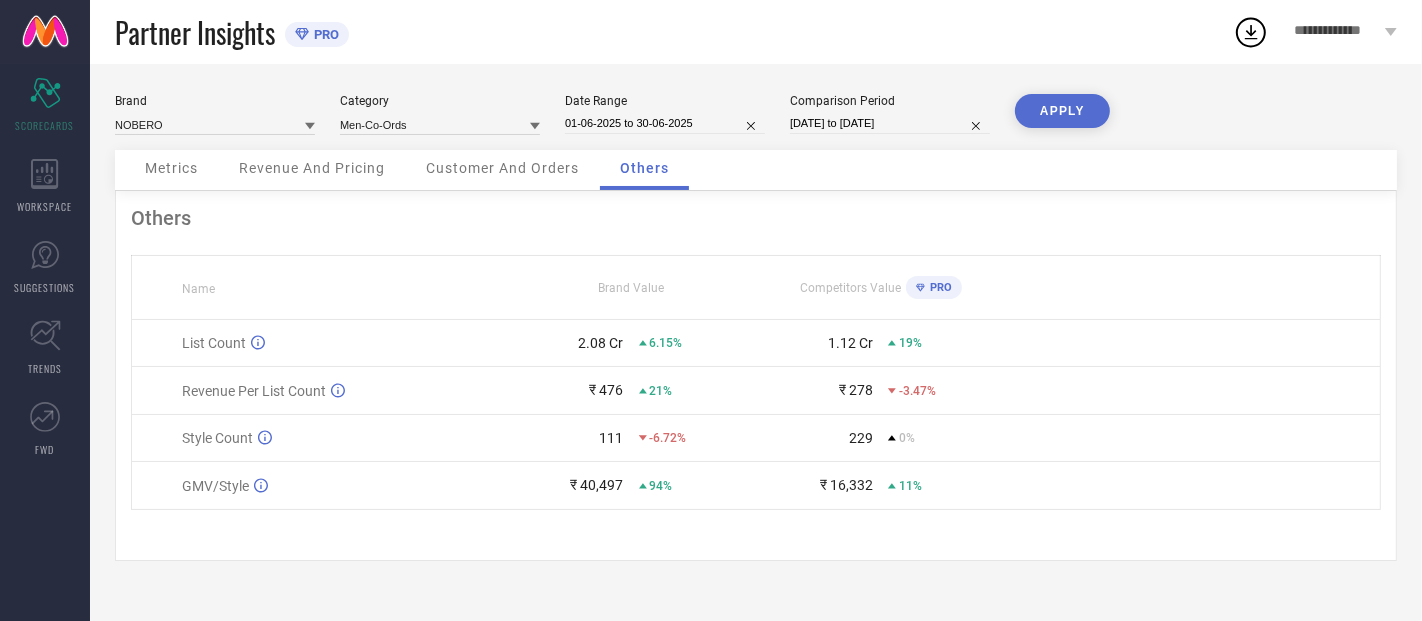 click on "Brand NOBERO Category Men-Co-Ords Date Range [DATE] to [DATE] Comparison Period [DATE] to [DATE] APPLY Metrics Revenue And Pricing Customer And Orders Others Others Name Brand Value Competitors Value PRO List Count [NUMBER] Cr 6.15% [NUMBER] Cr 19% Revenue Per List Count ₹ [NUMBER] 21% ₹ [NUMBER] -3.47% Style Count 111 -6.72% 229 0% GMV/Style ₹ [NUMBER] 94% ₹ [NUMBER] 11%" at bounding box center [756, 342] 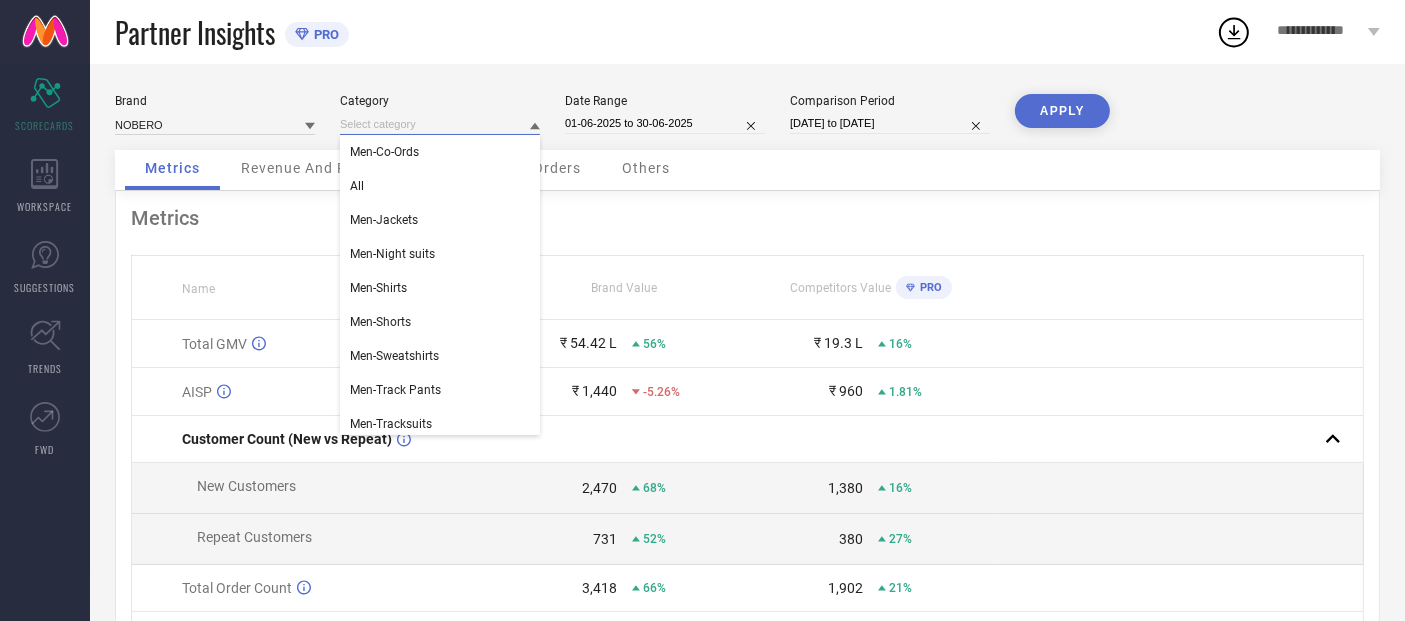 click at bounding box center (440, 124) 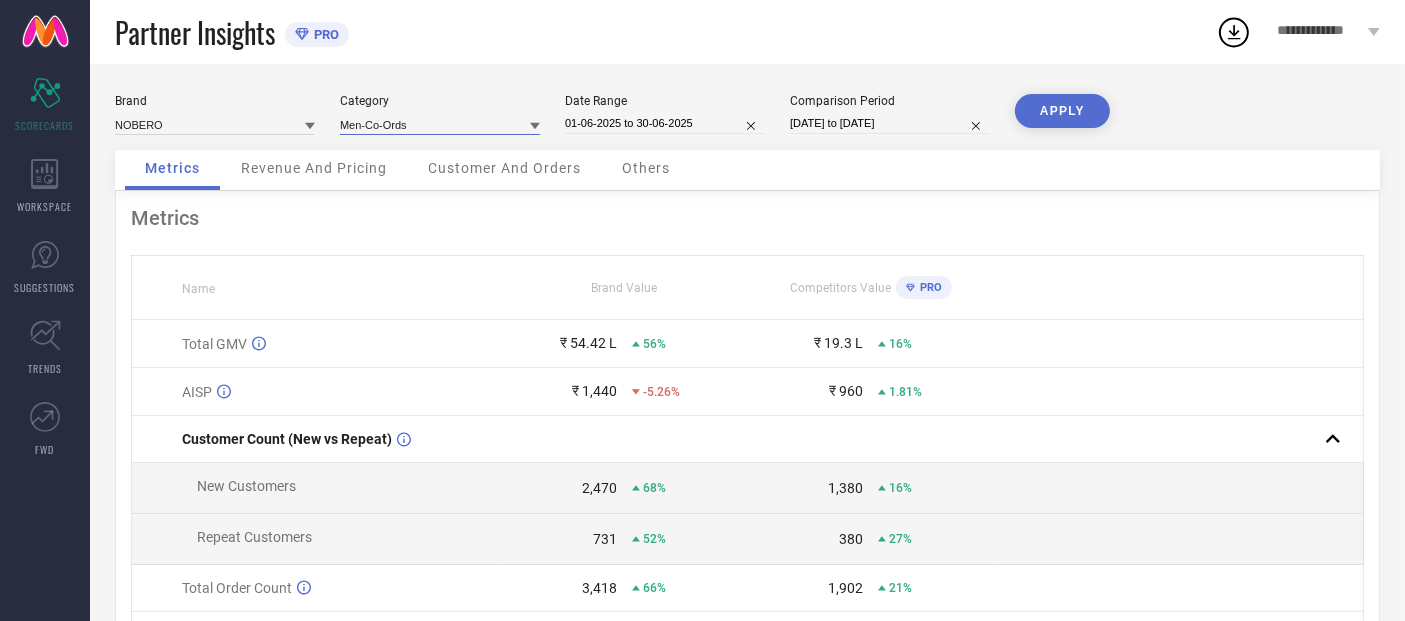 click at bounding box center (440, 124) 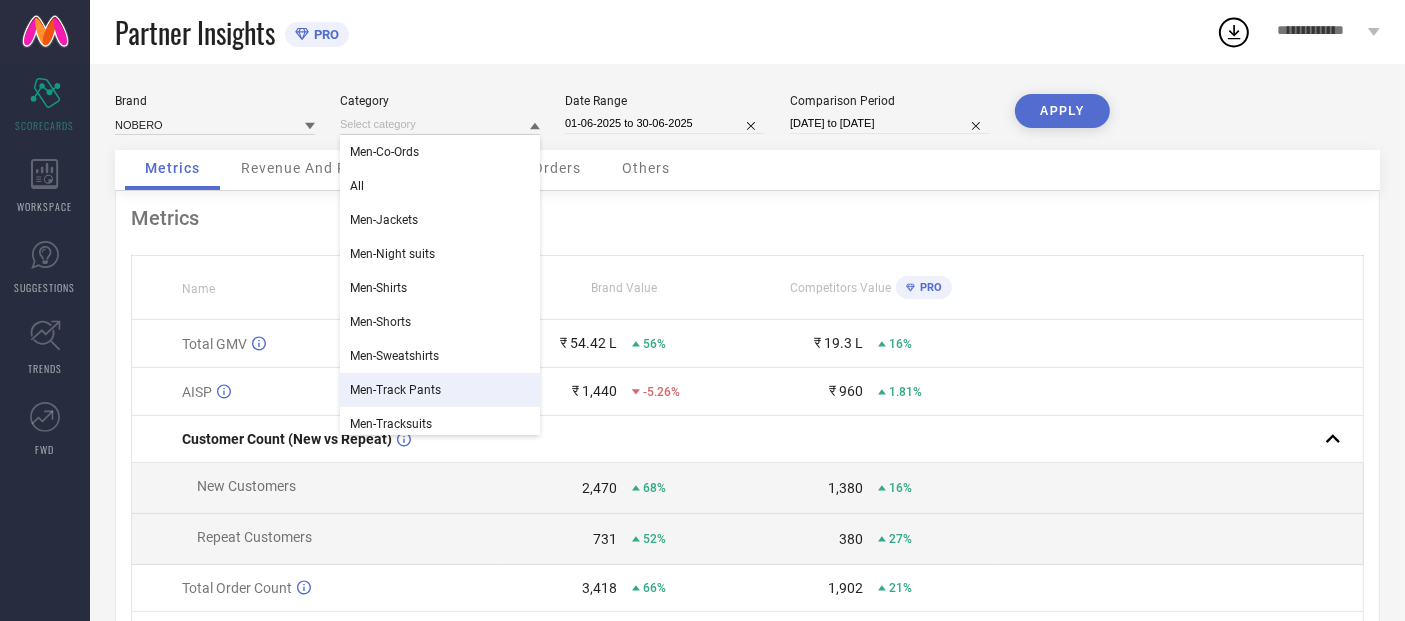 click on "Men-Track Pants" at bounding box center (440, 390) 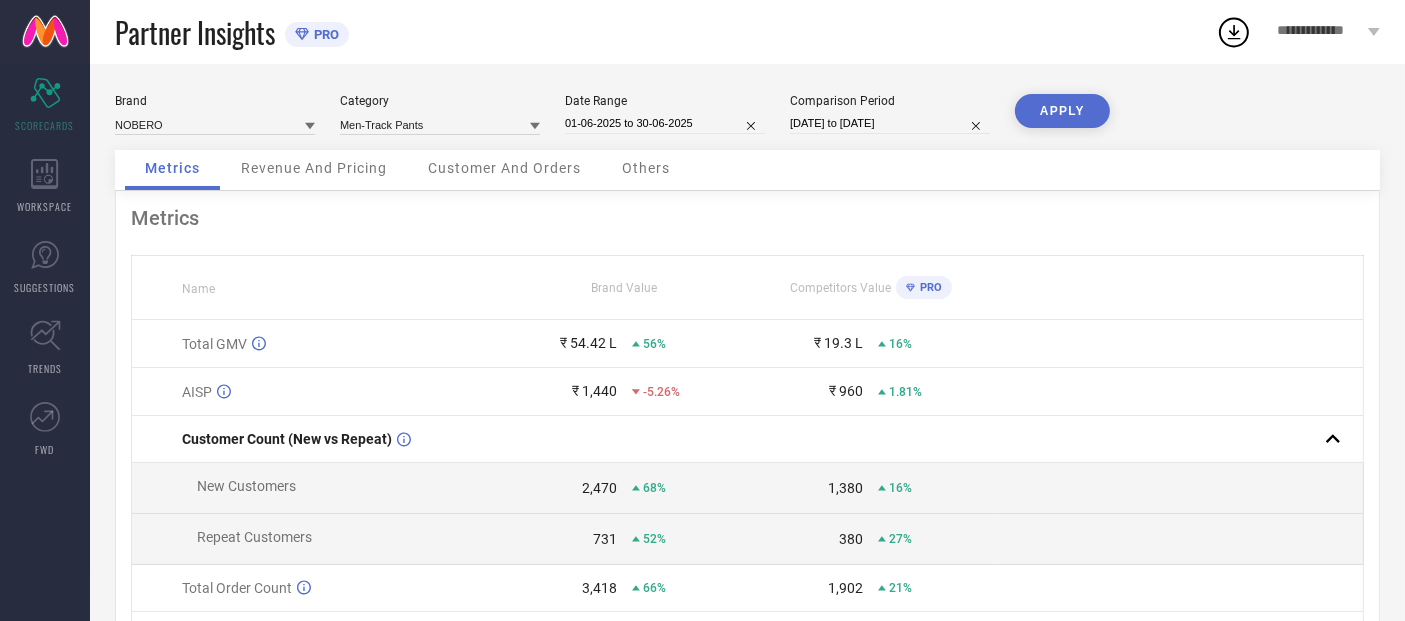 click on "APPLY" at bounding box center (1062, 111) 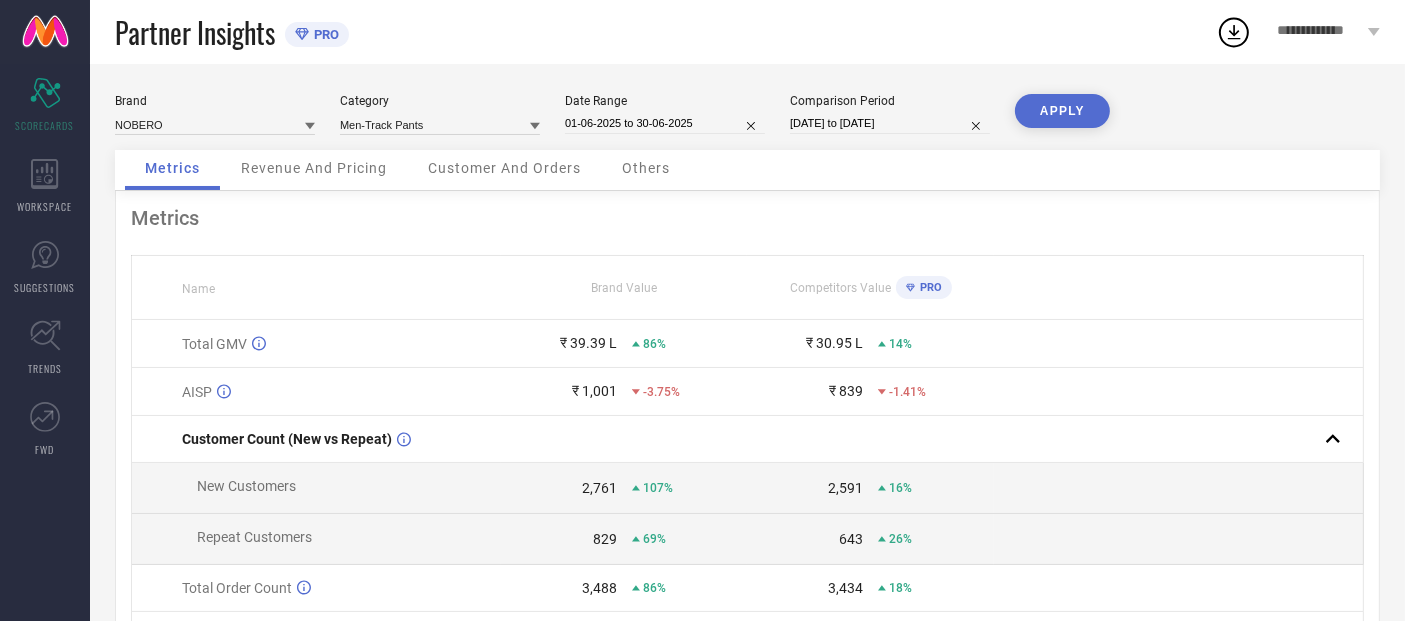 click on "Others" at bounding box center [646, 170] 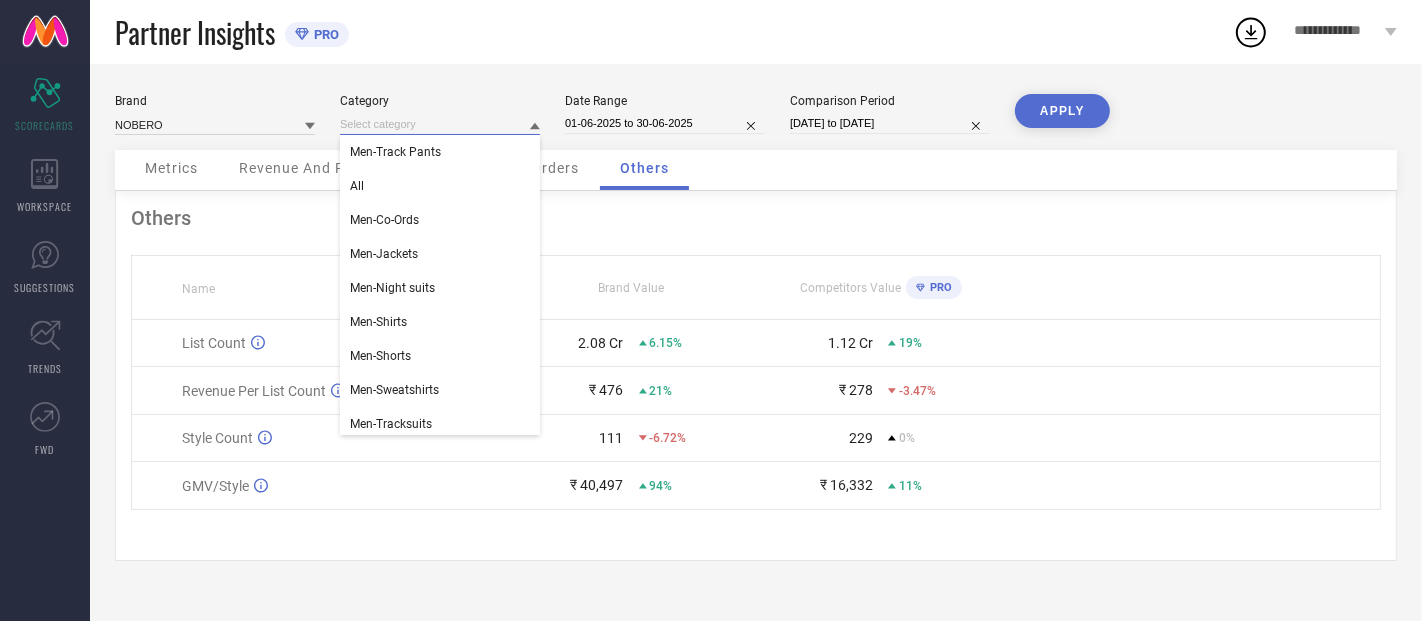 click at bounding box center (440, 124) 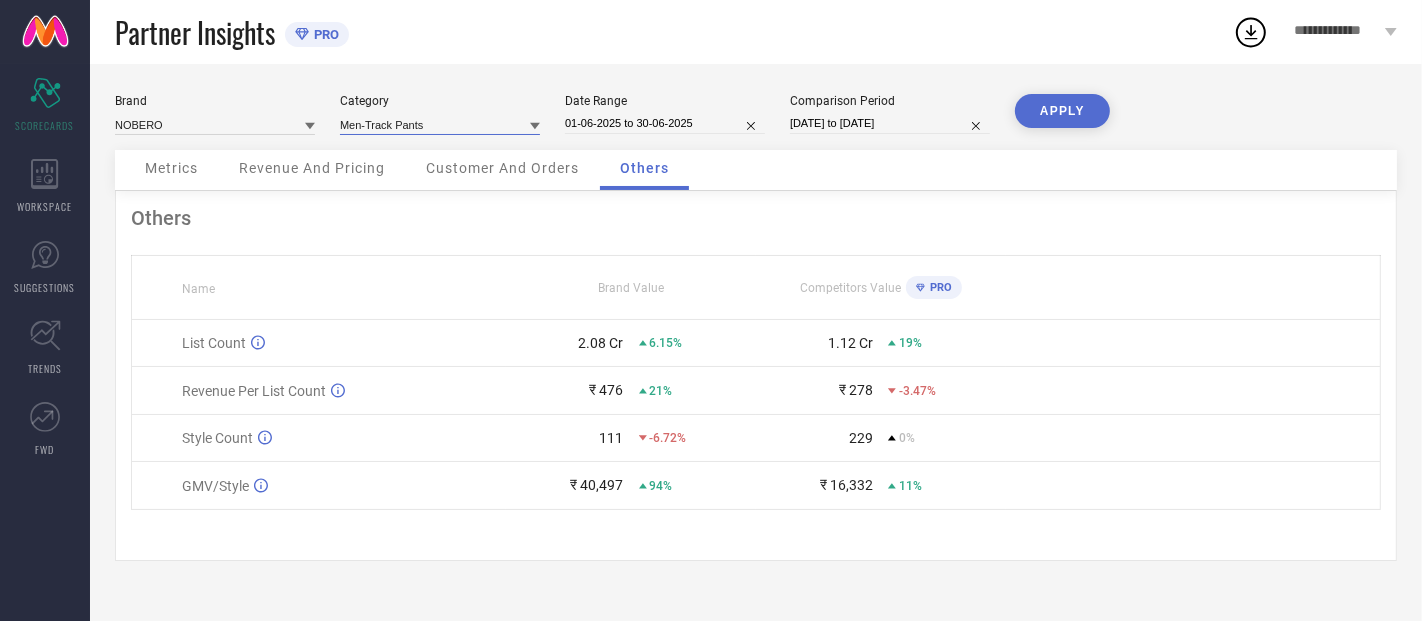 click at bounding box center (440, 124) 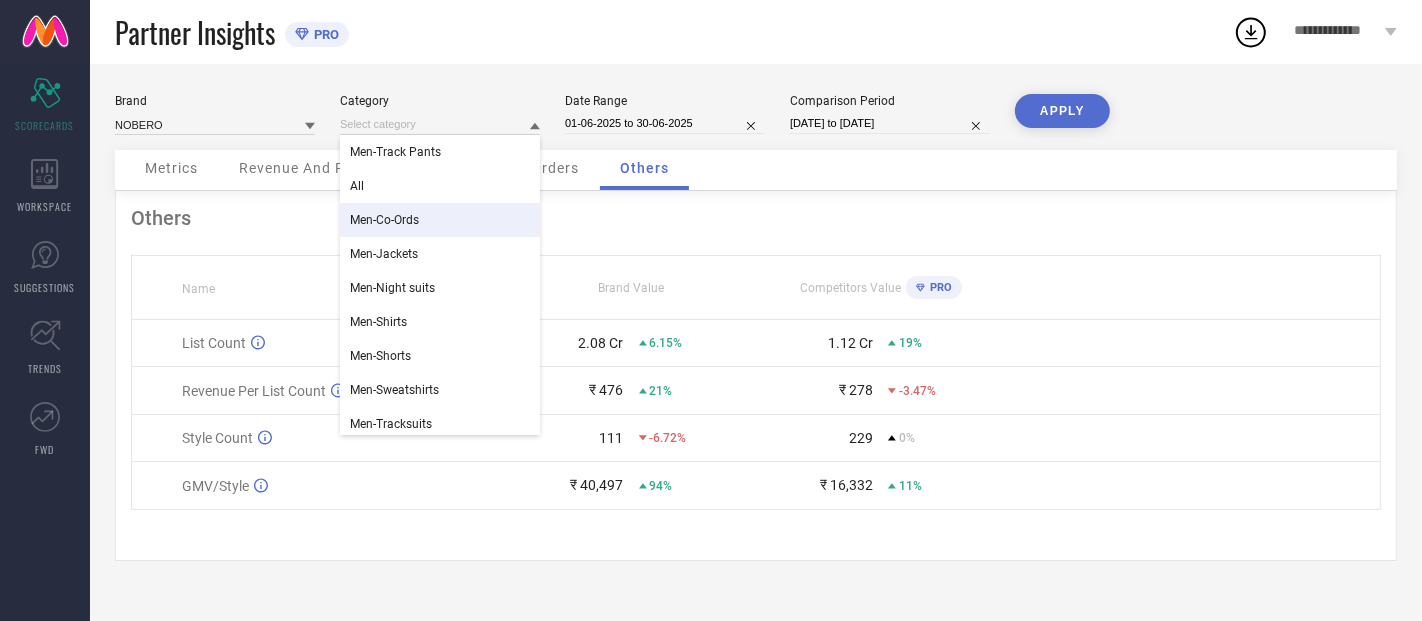 click on "Men-Co-Ords" at bounding box center [440, 220] 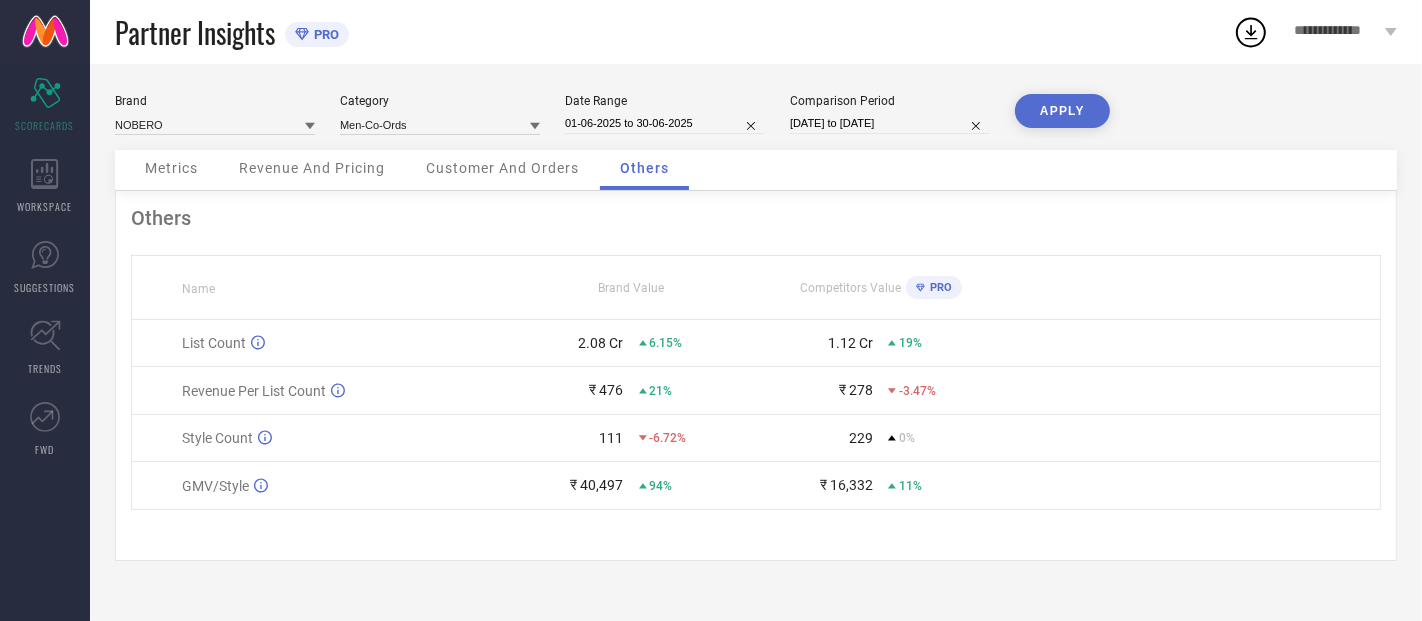 click on "APPLY" at bounding box center [1062, 111] 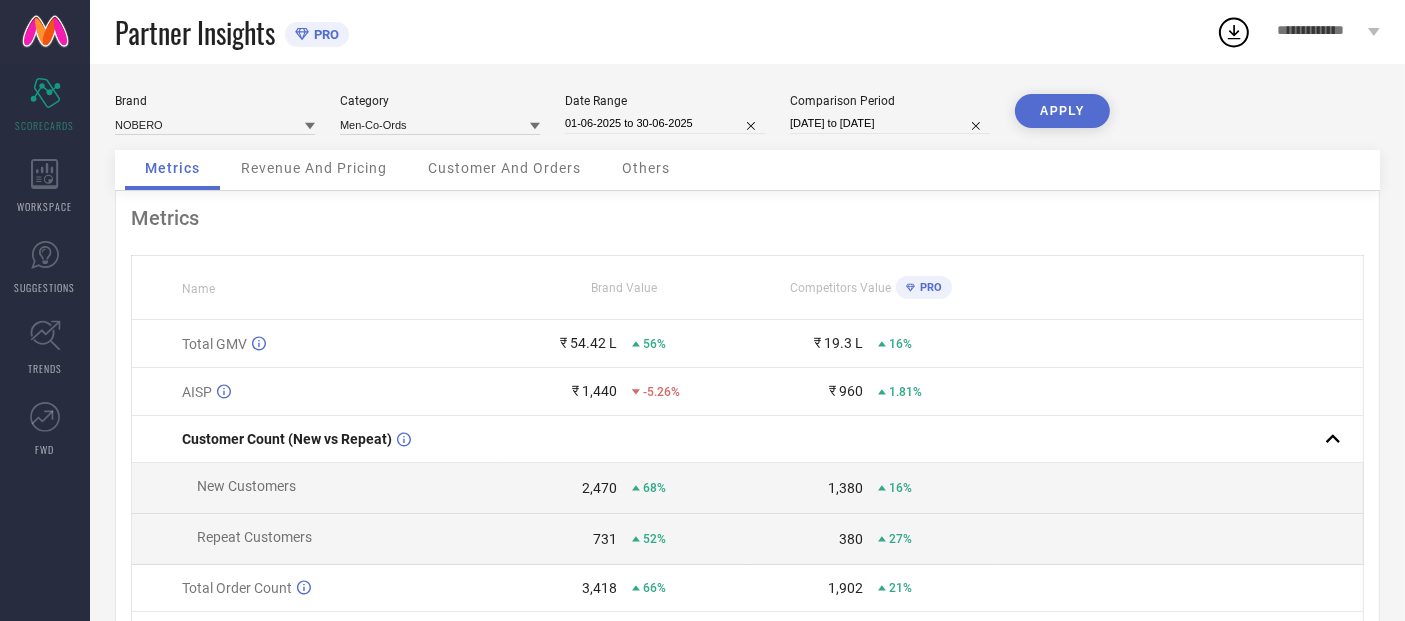 click on "Others" at bounding box center (646, 168) 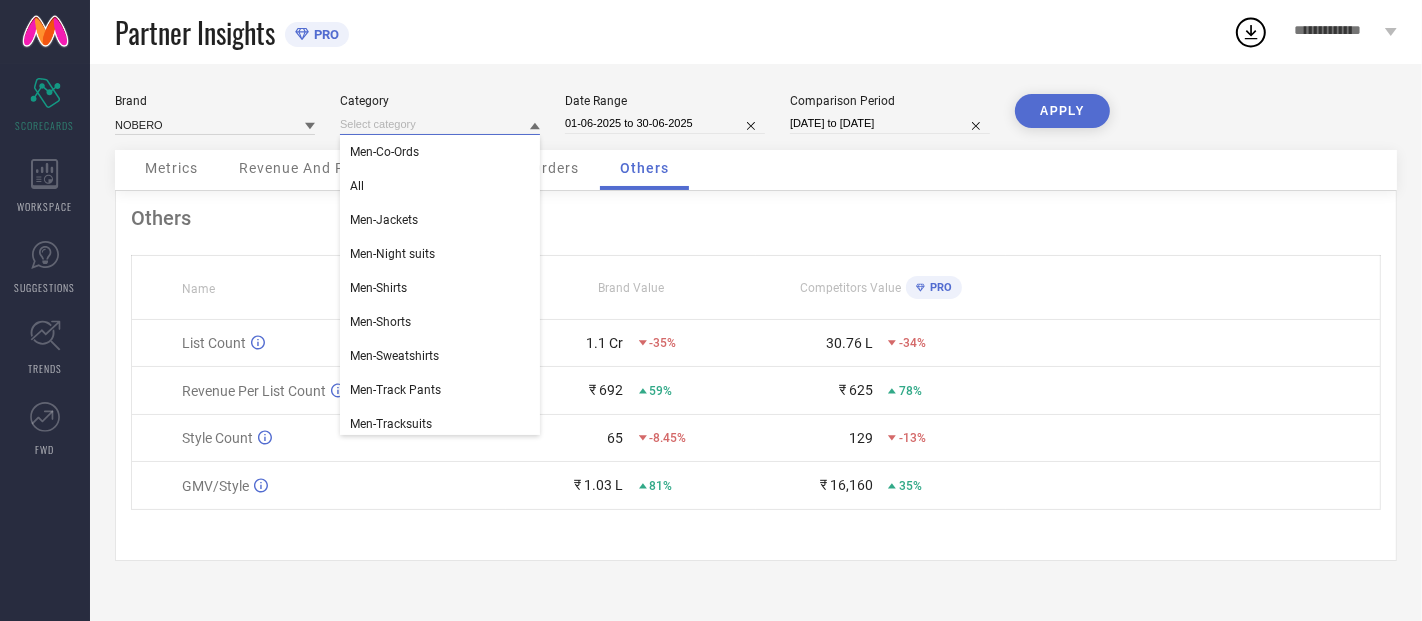 click at bounding box center (440, 124) 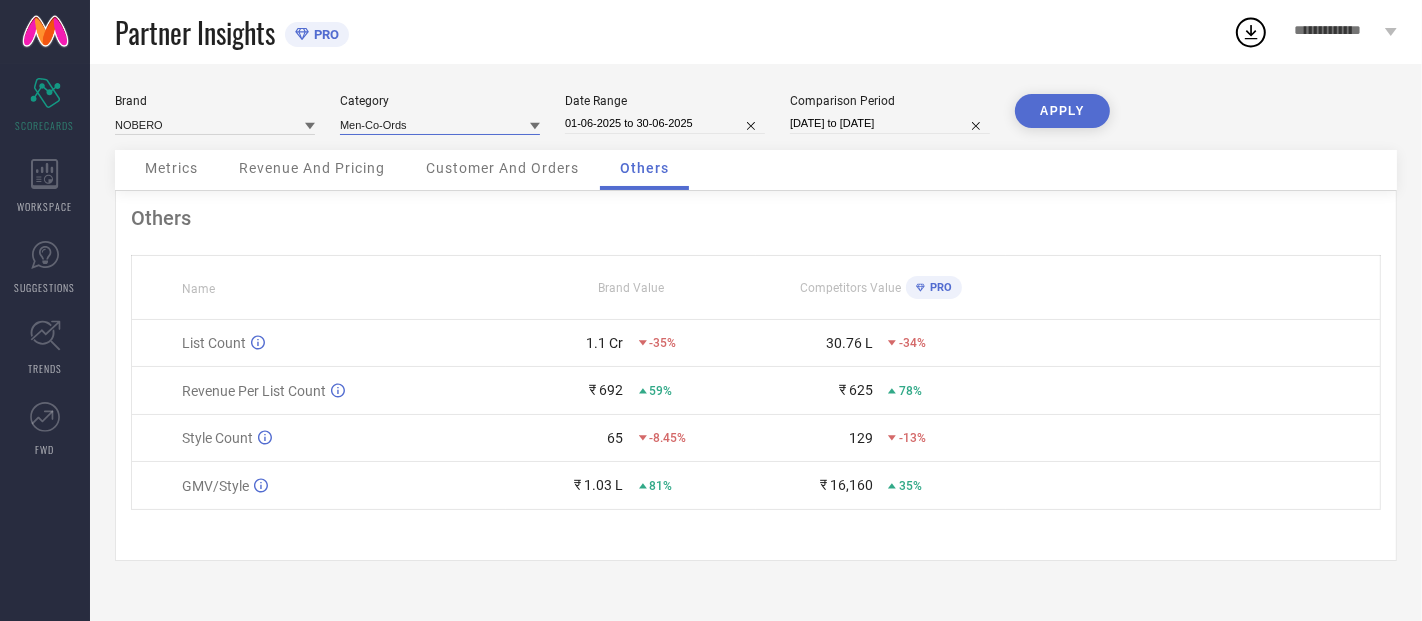 click at bounding box center [440, 124] 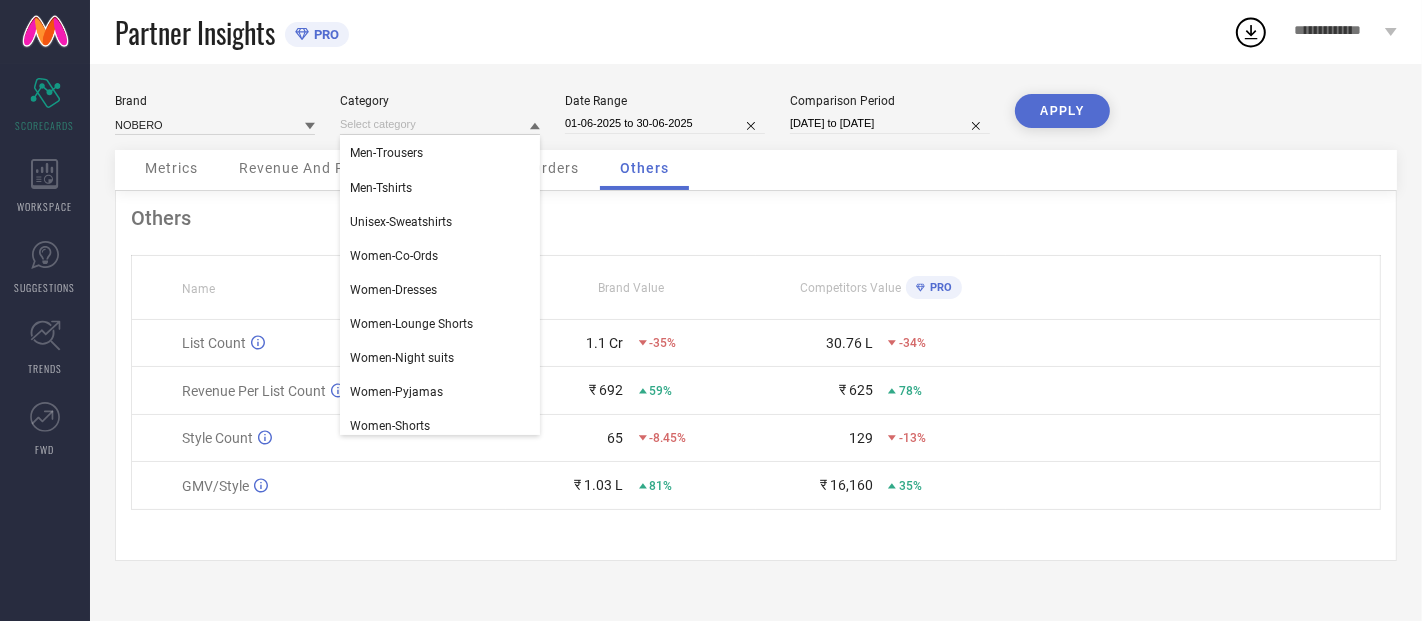 scroll, scrollTop: 352, scrollLeft: 0, axis: vertical 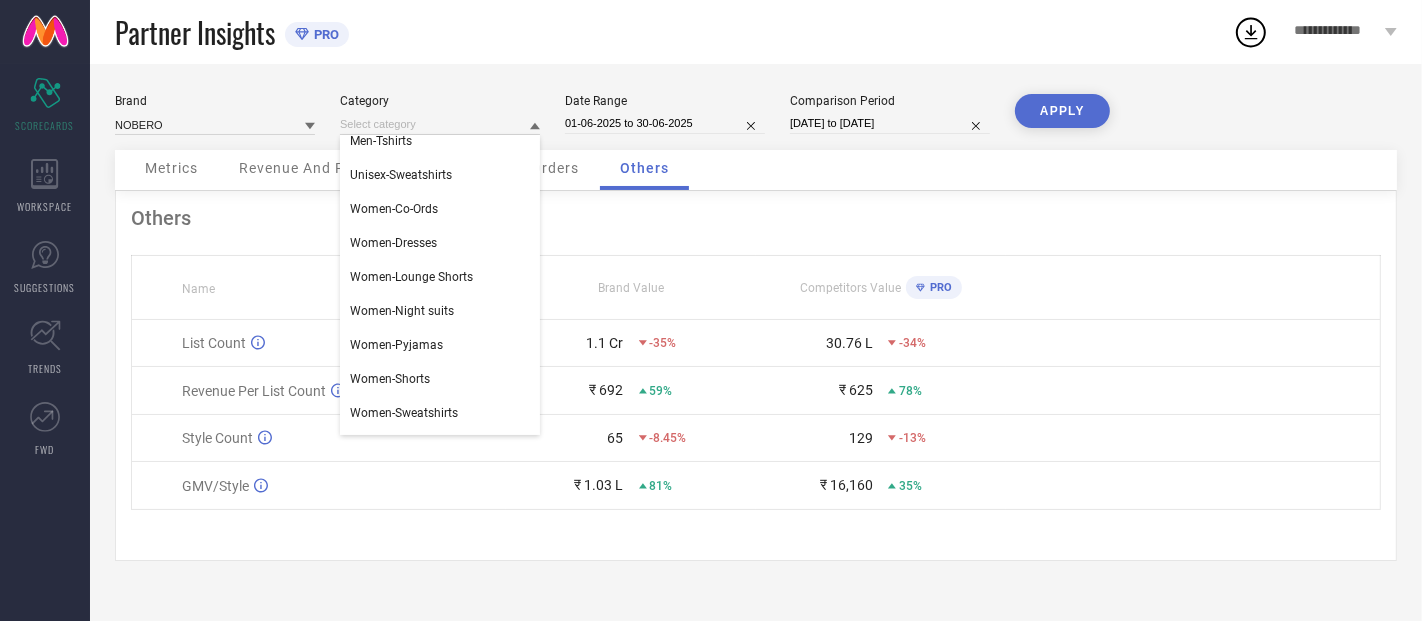 click on "Brand Value" at bounding box center [631, 288] 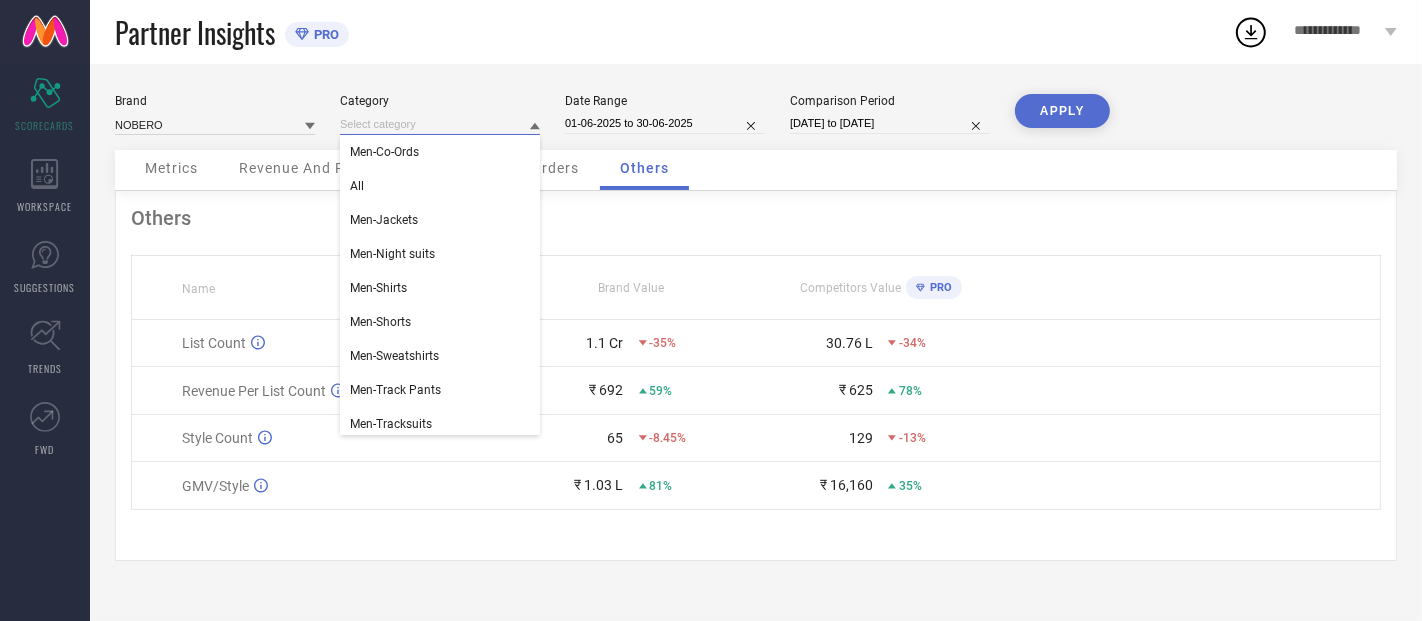 click at bounding box center (440, 124) 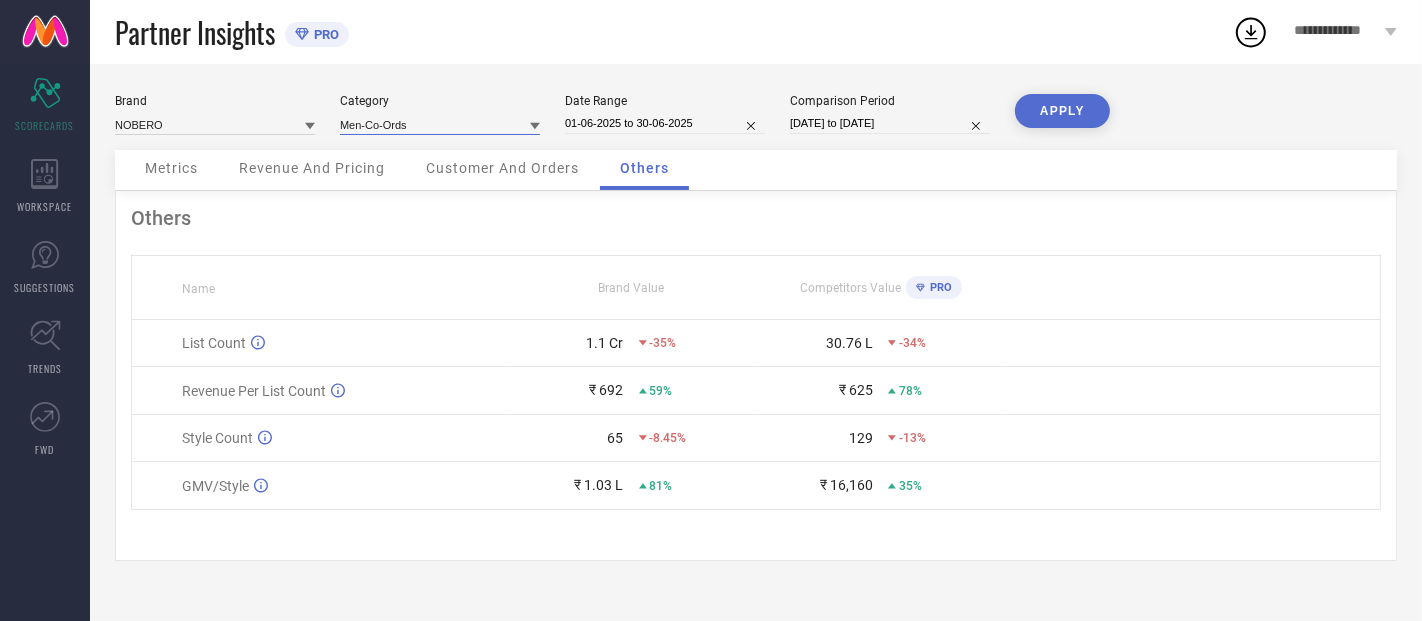click at bounding box center [440, 124] 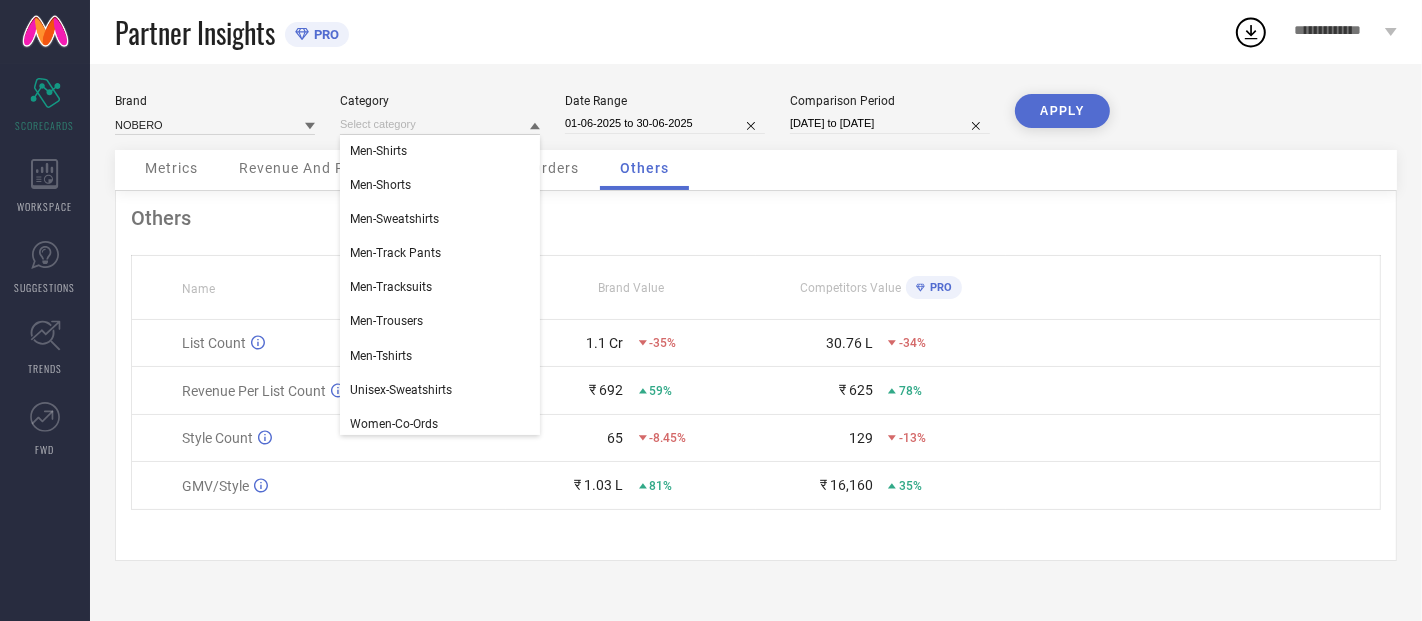 scroll, scrollTop: 163, scrollLeft: 0, axis: vertical 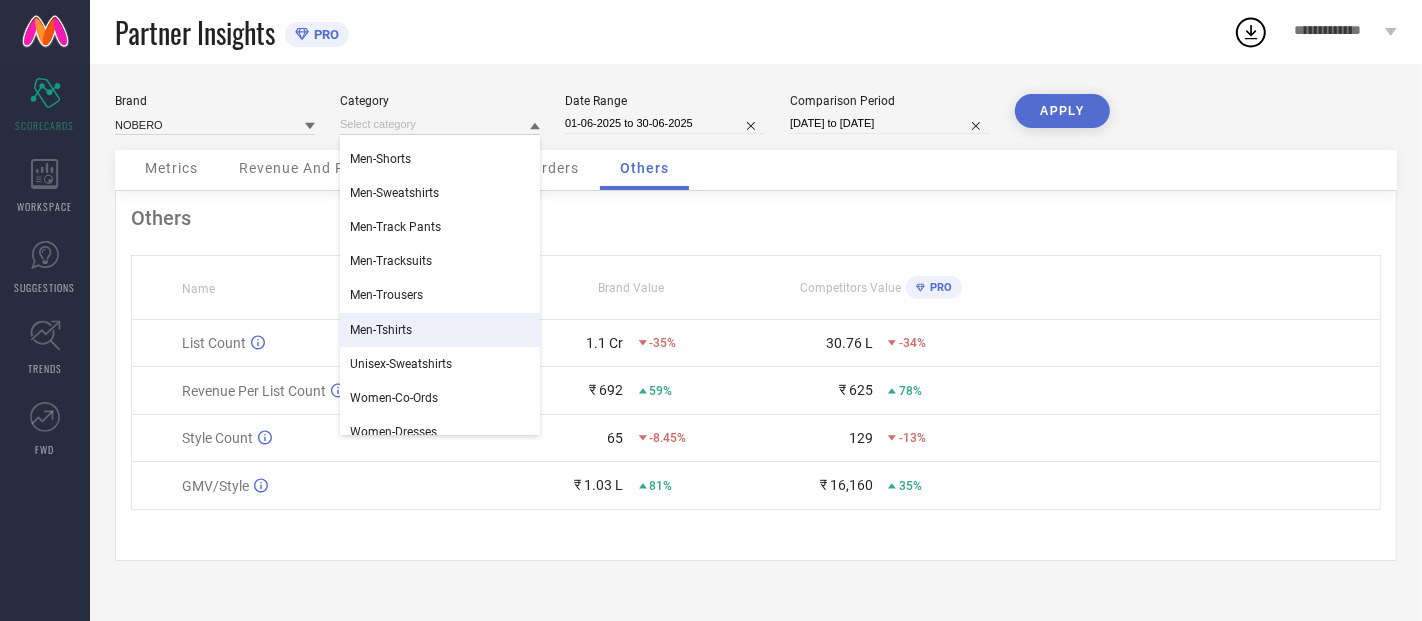 click on "Men-Tshirts" at bounding box center [440, 330] 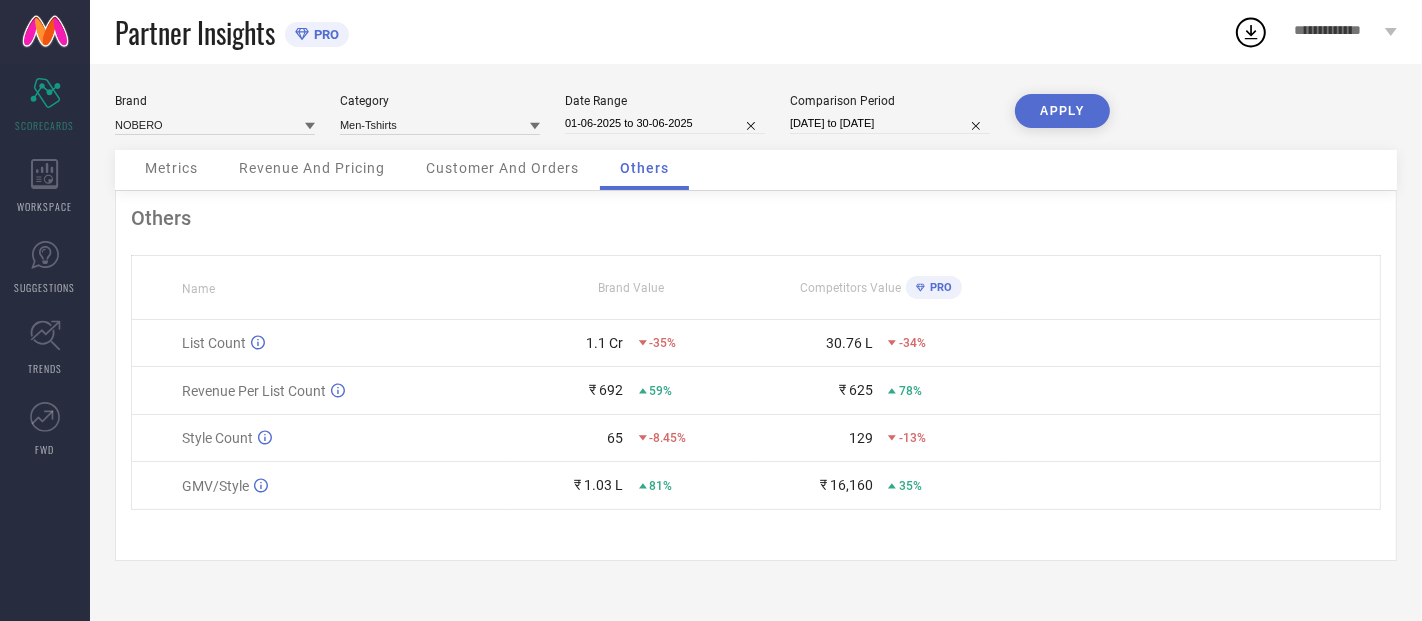 click on "APPLY" at bounding box center [1062, 111] 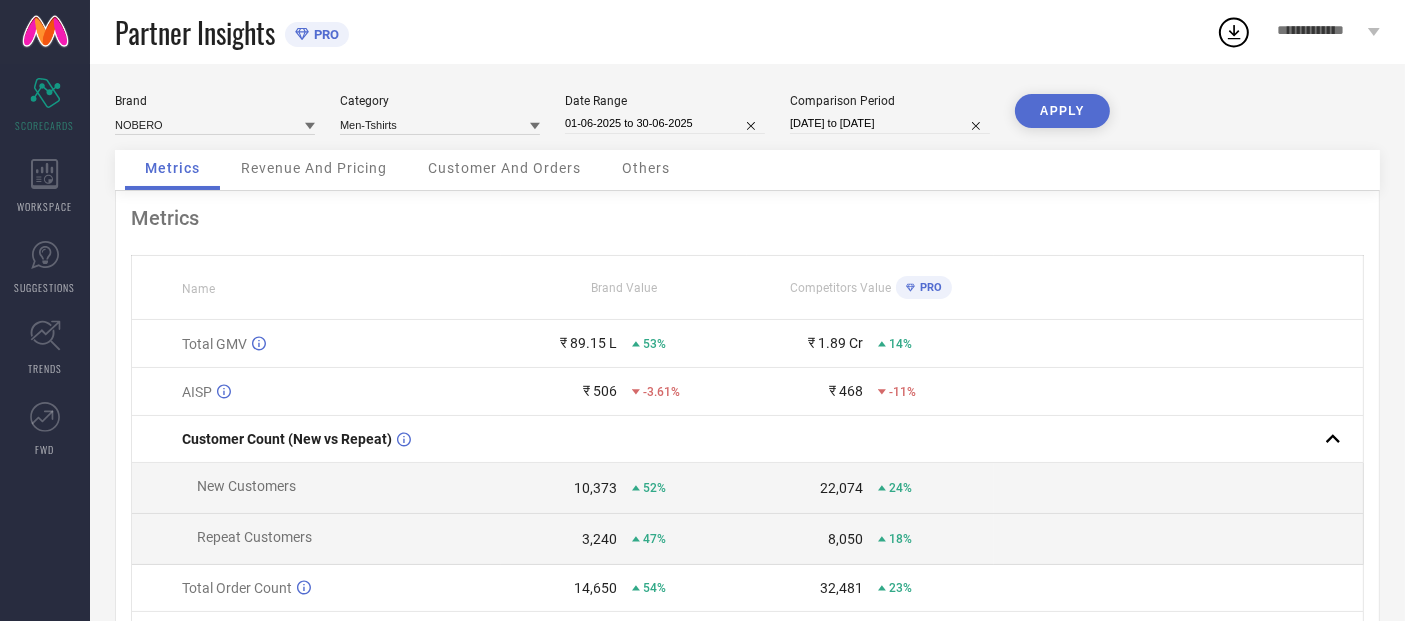 click on "Others" at bounding box center [646, 170] 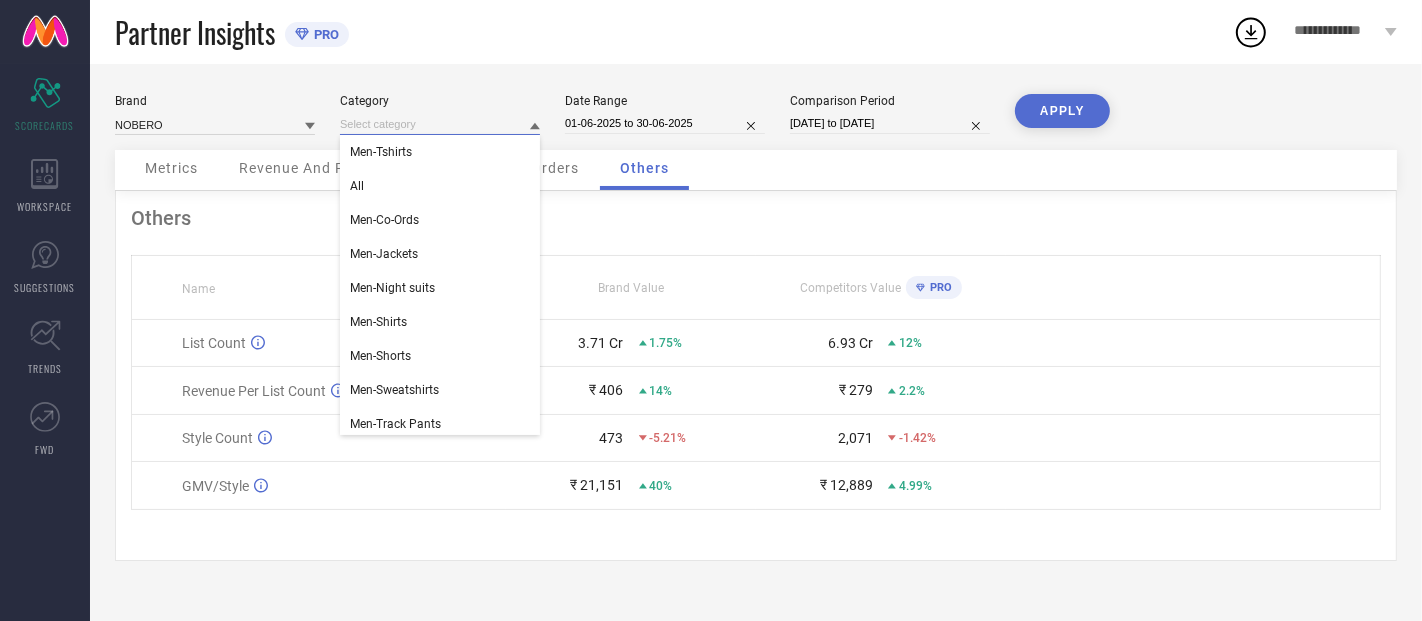 click at bounding box center (440, 124) 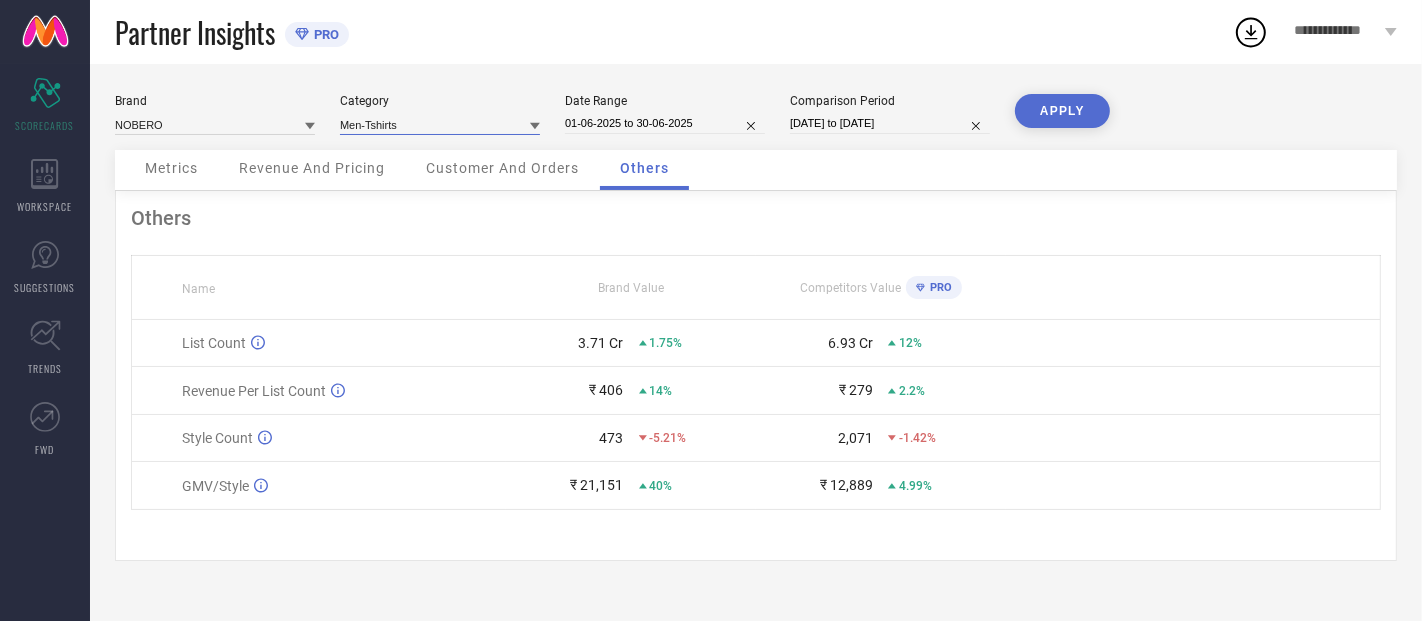 click at bounding box center [440, 124] 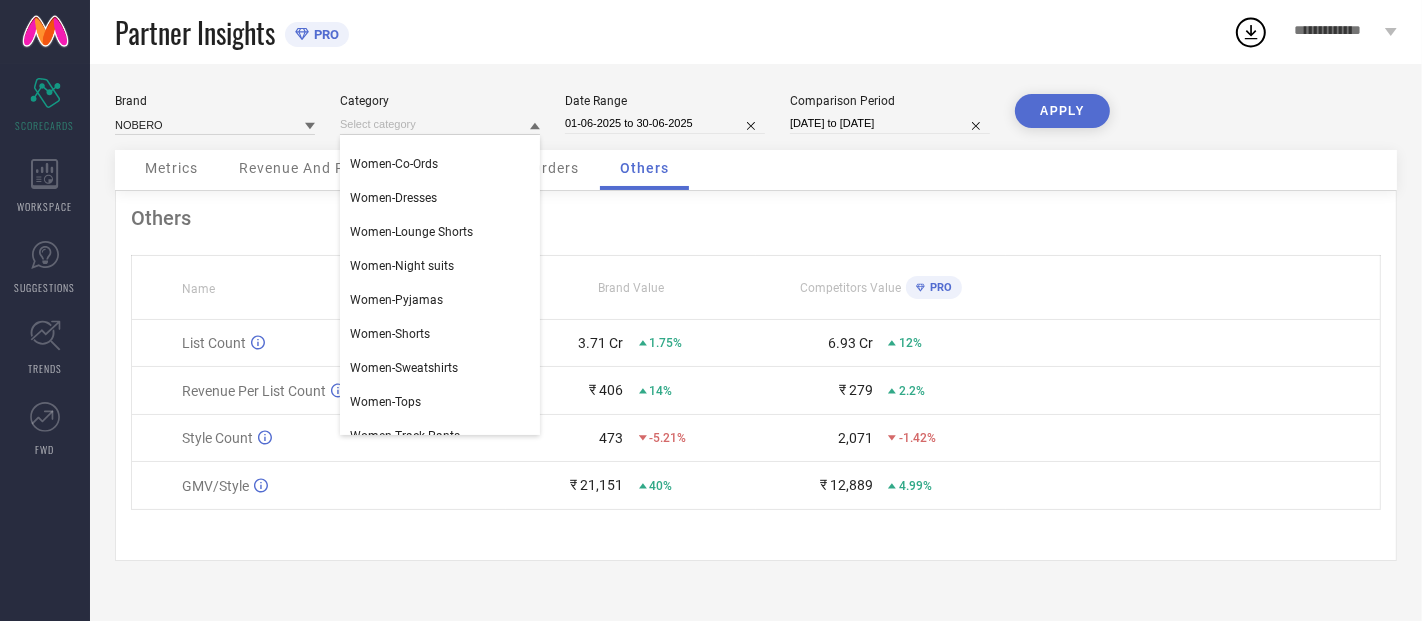 scroll, scrollTop: 401, scrollLeft: 0, axis: vertical 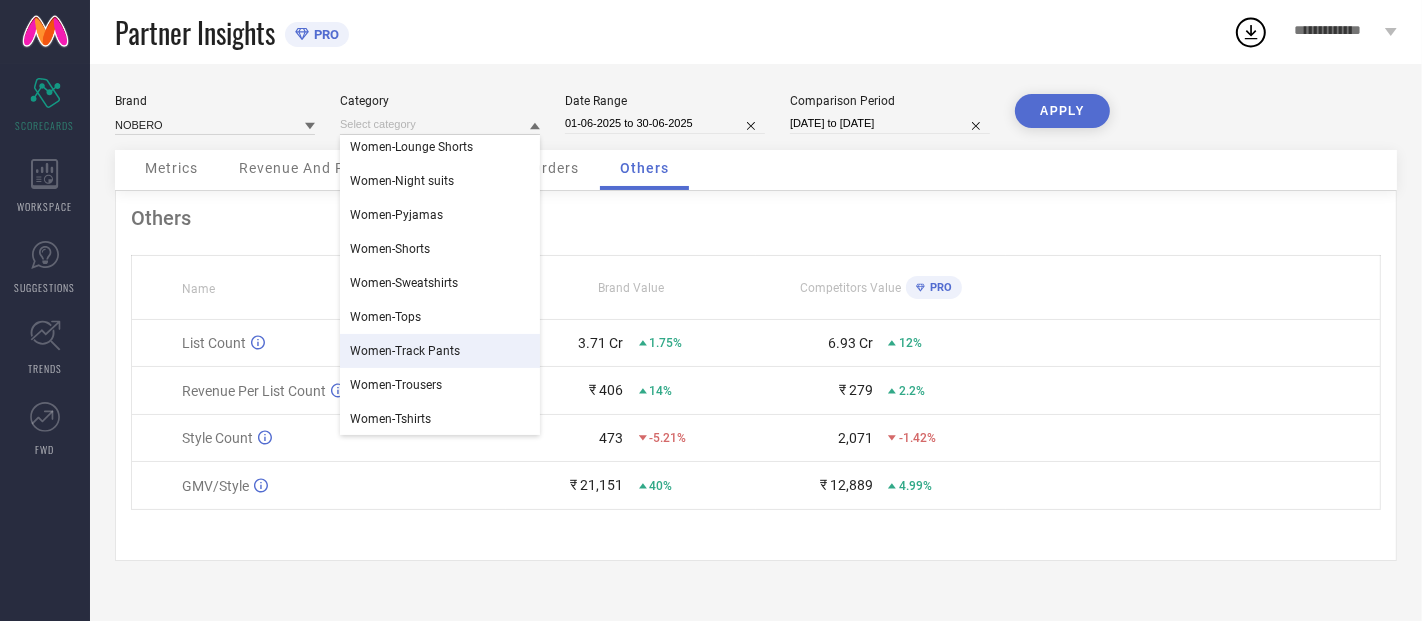 click on "Women-Track Pants" at bounding box center [440, 351] 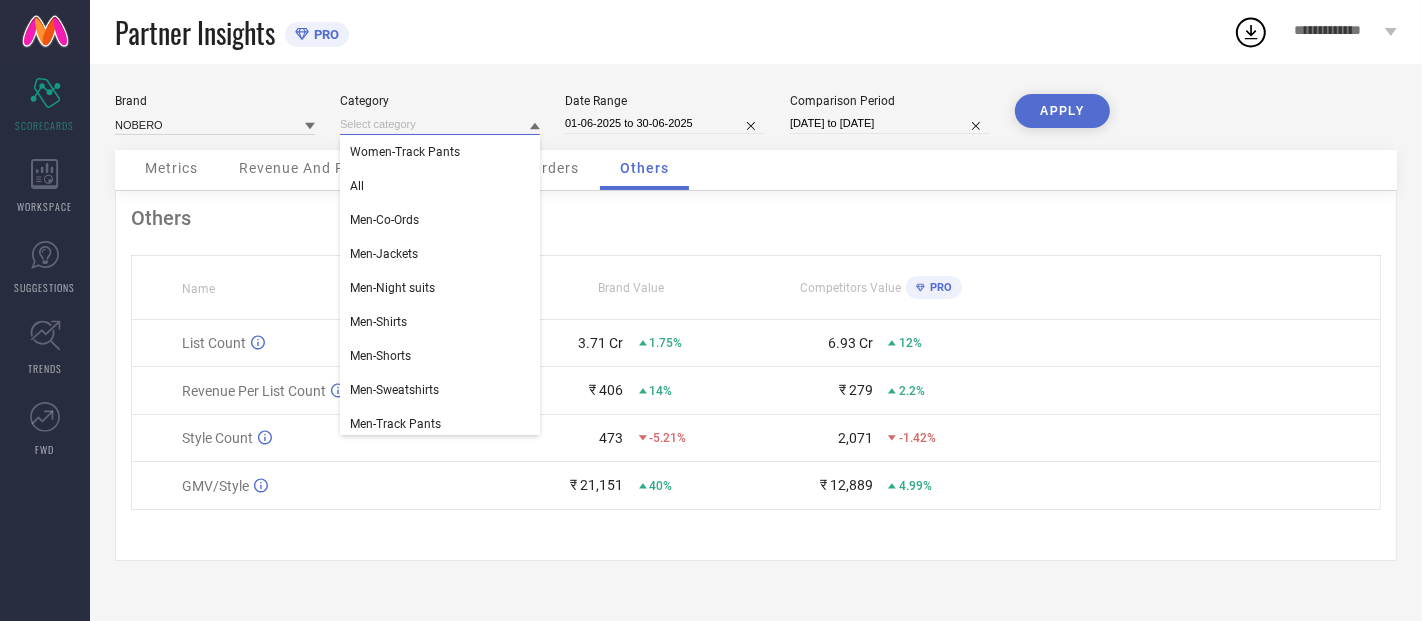 click at bounding box center (440, 124) 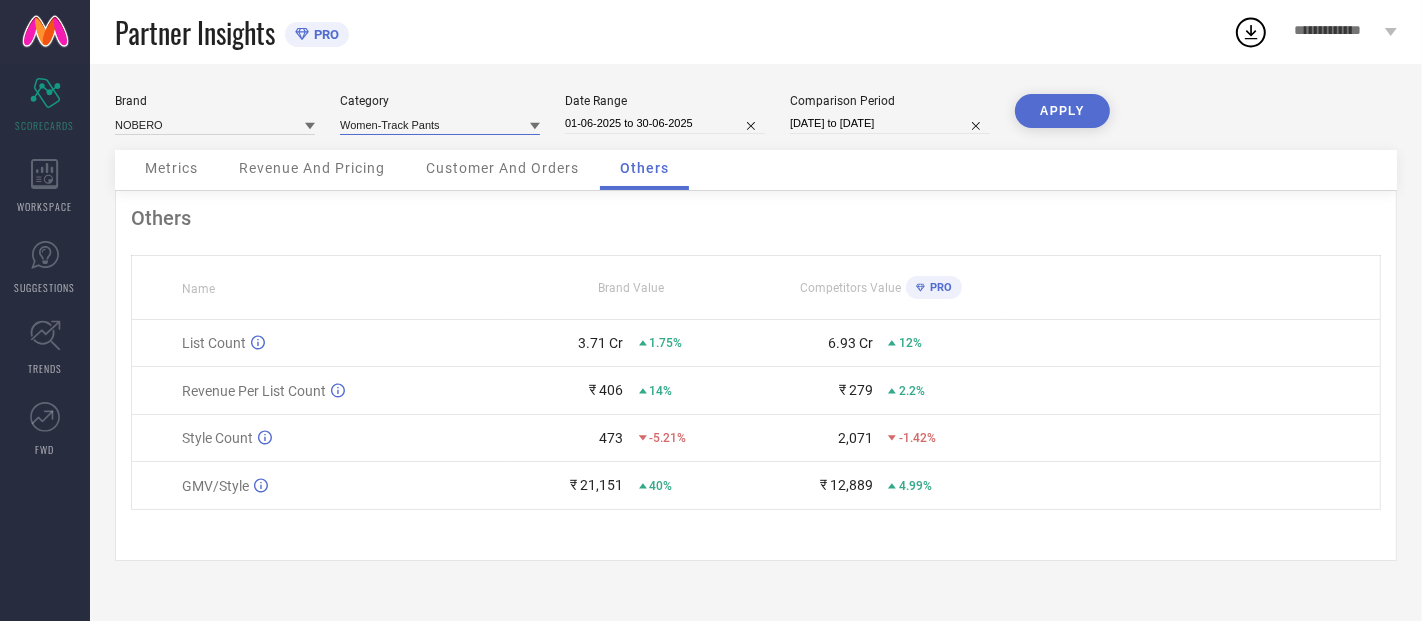 click at bounding box center [440, 124] 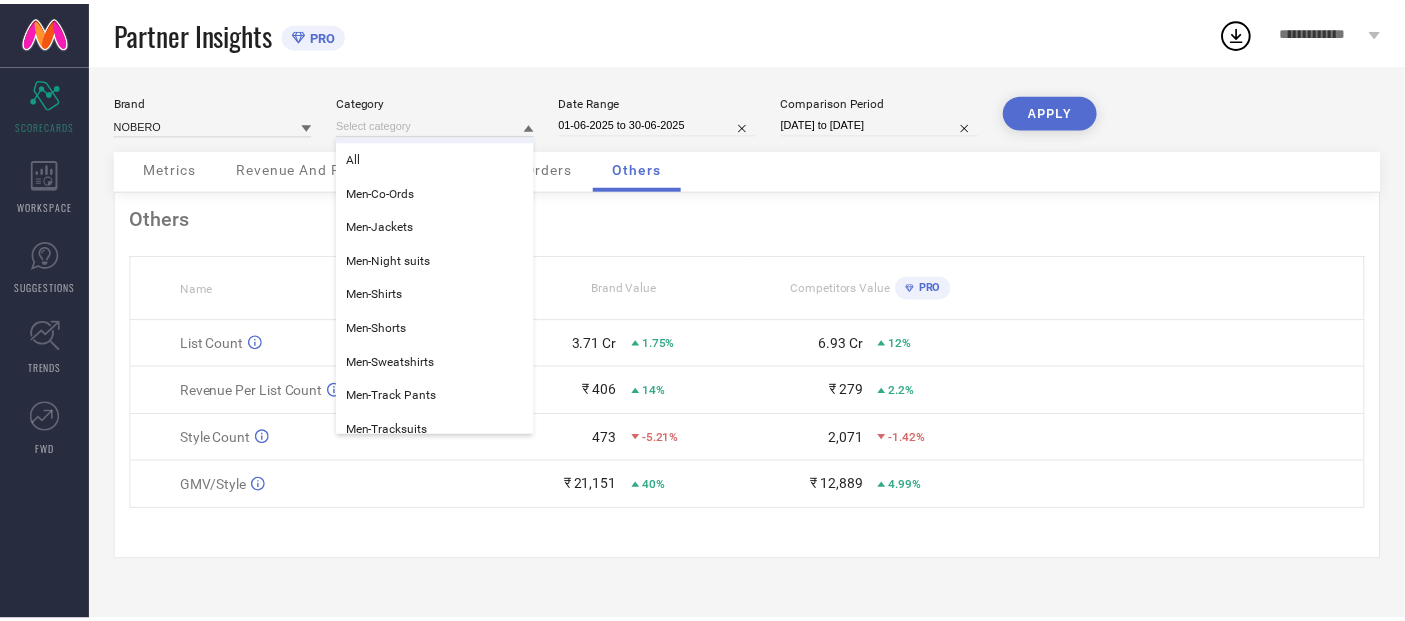 scroll, scrollTop: 0, scrollLeft: 0, axis: both 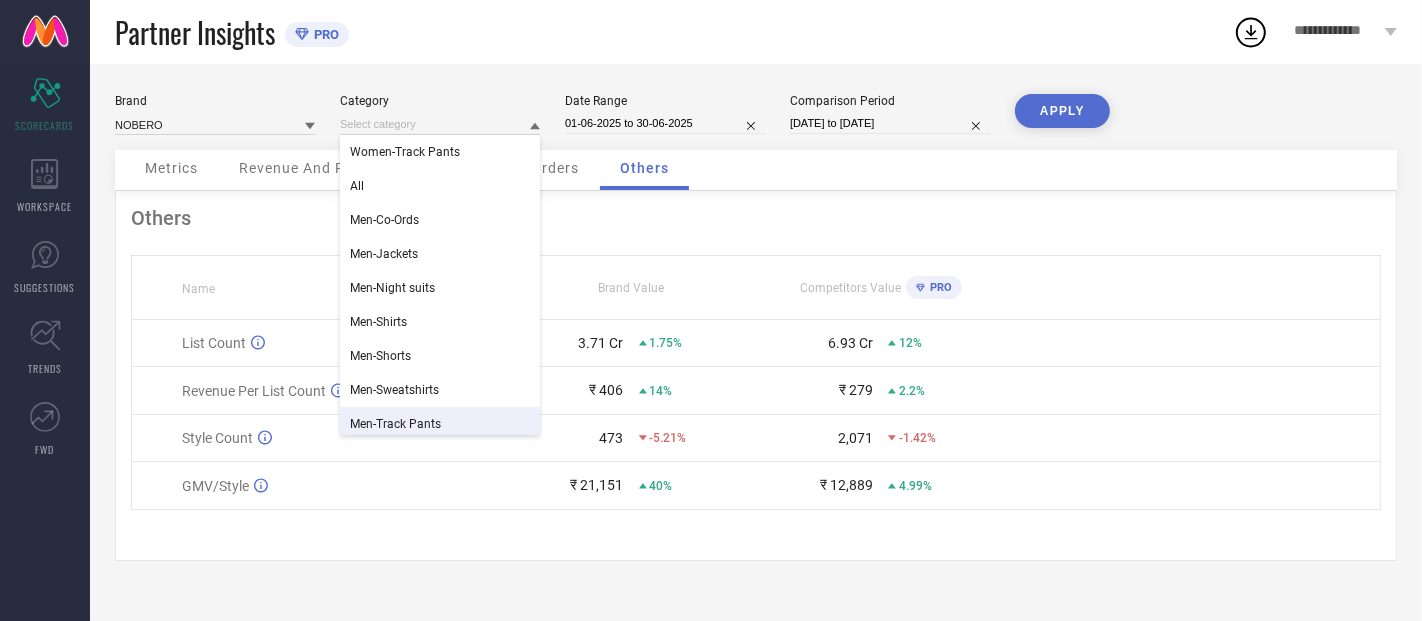 click on "Men-Track Pants" at bounding box center (440, 424) 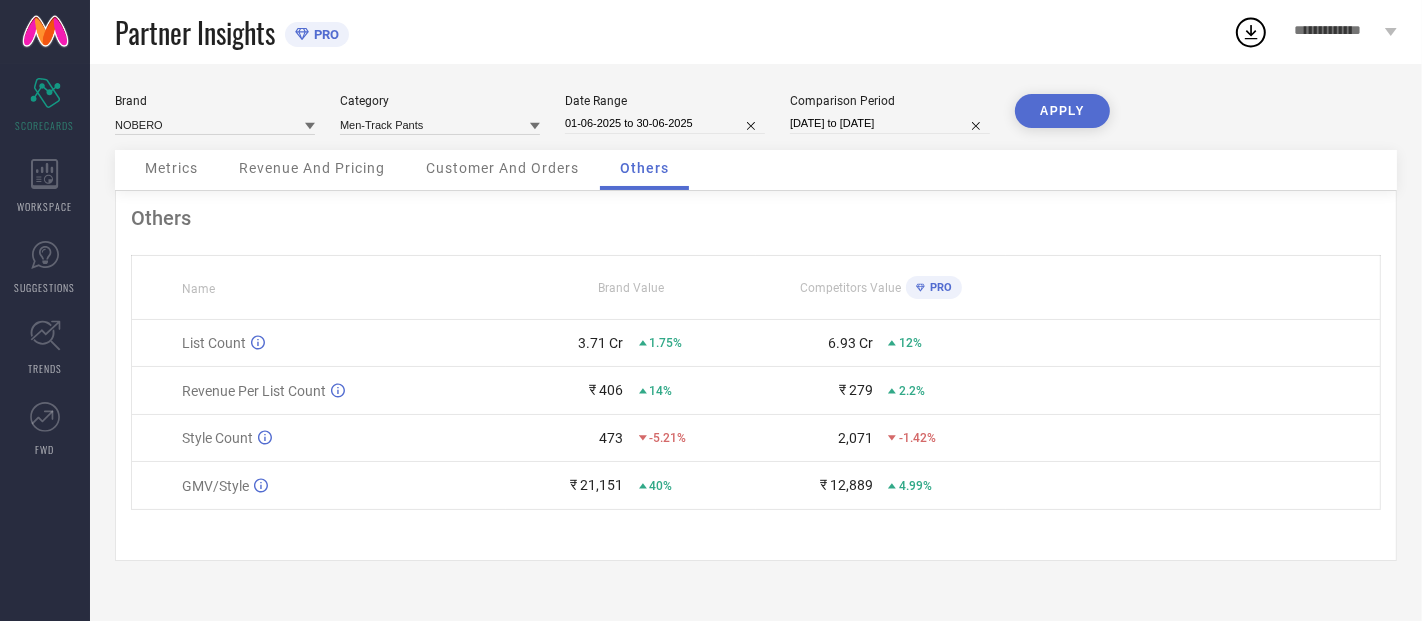 click on "APPLY" at bounding box center [1062, 111] 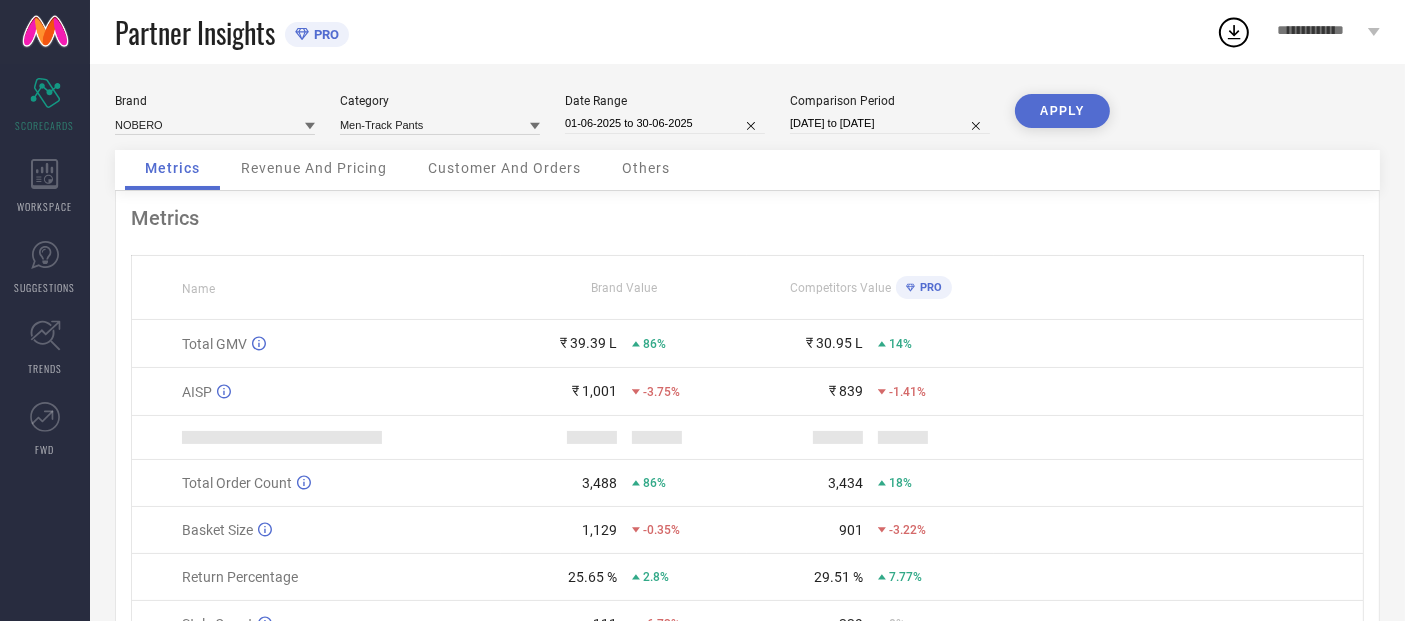 click on "Others" at bounding box center [646, 168] 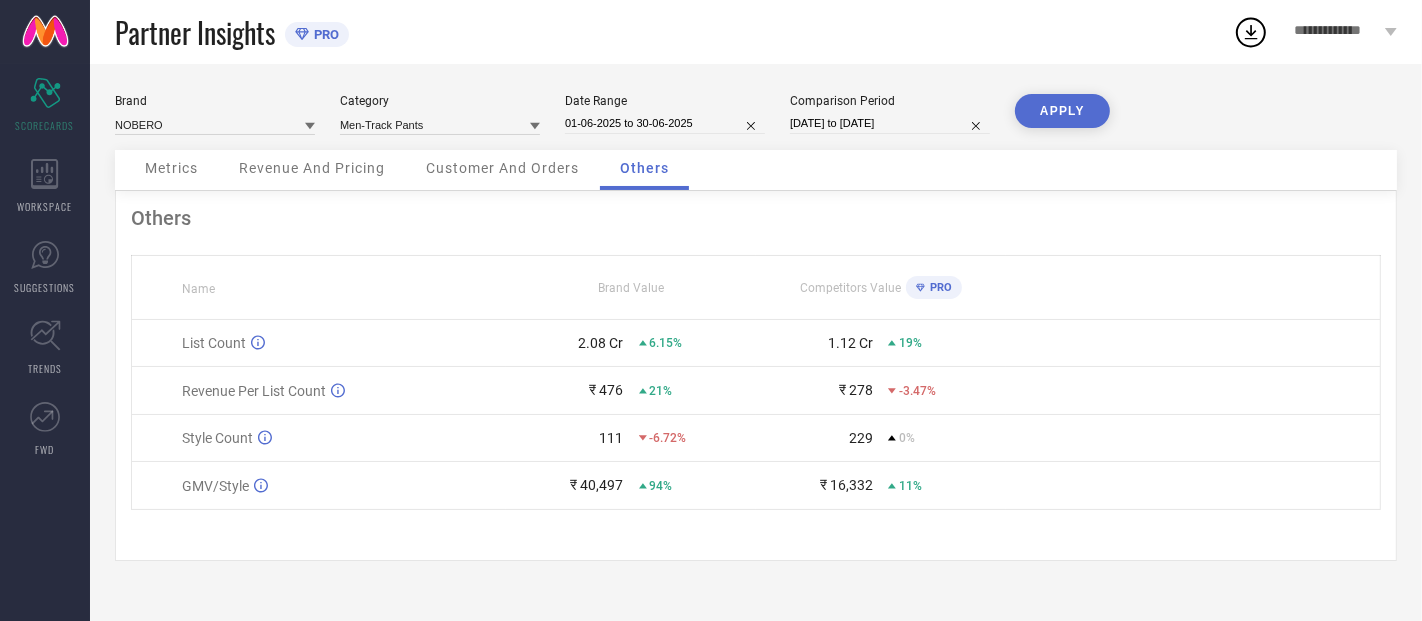 click on "Competitors Value" at bounding box center (850, 288) 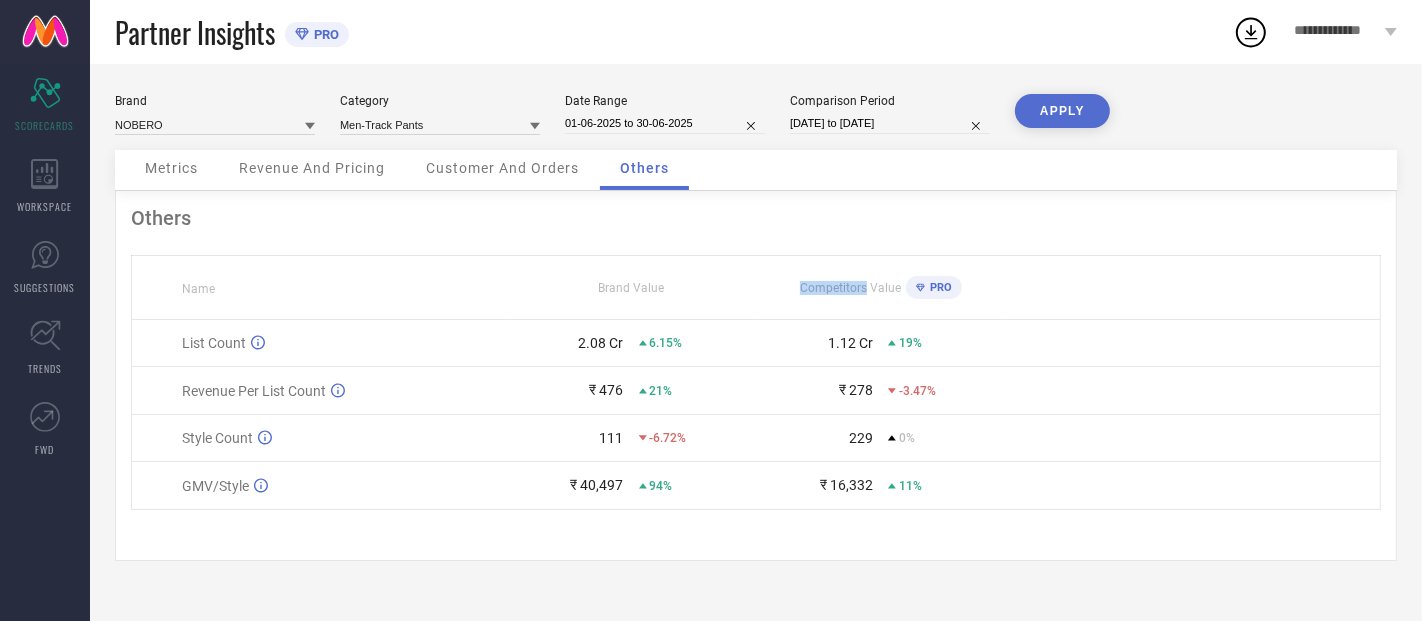 click on "Competitors Value" at bounding box center [850, 288] 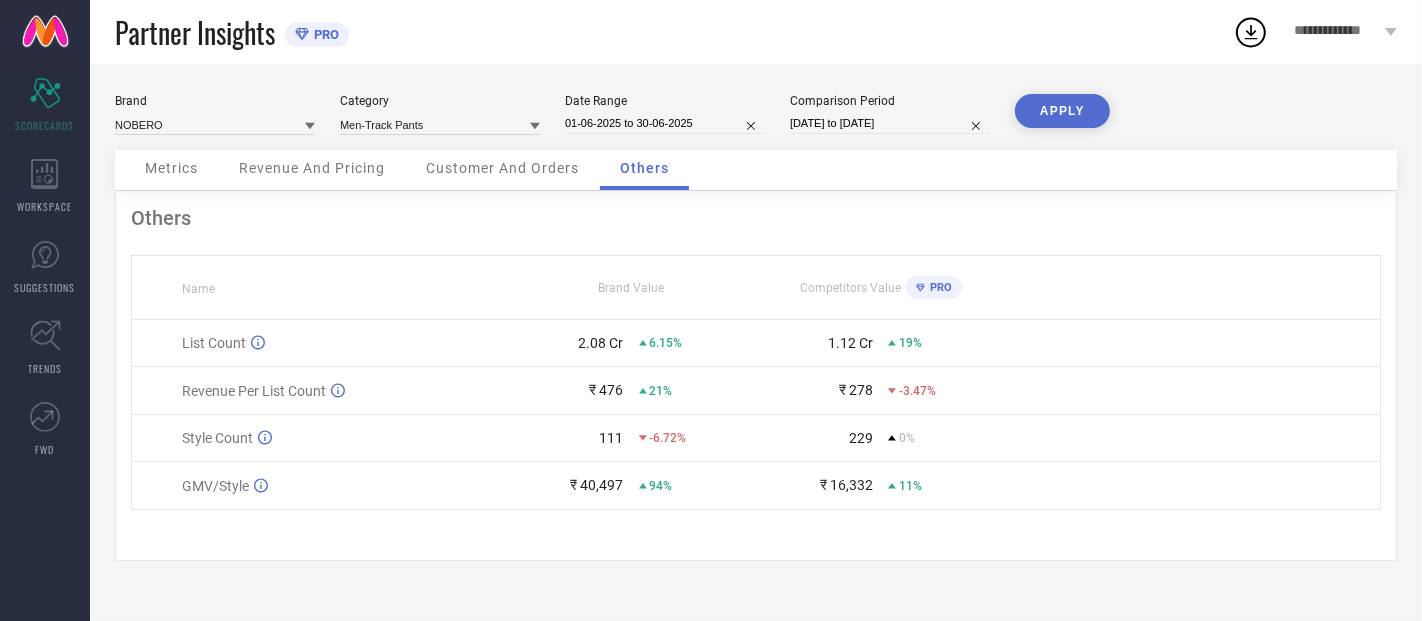 click on "PRO" at bounding box center [938, 287] 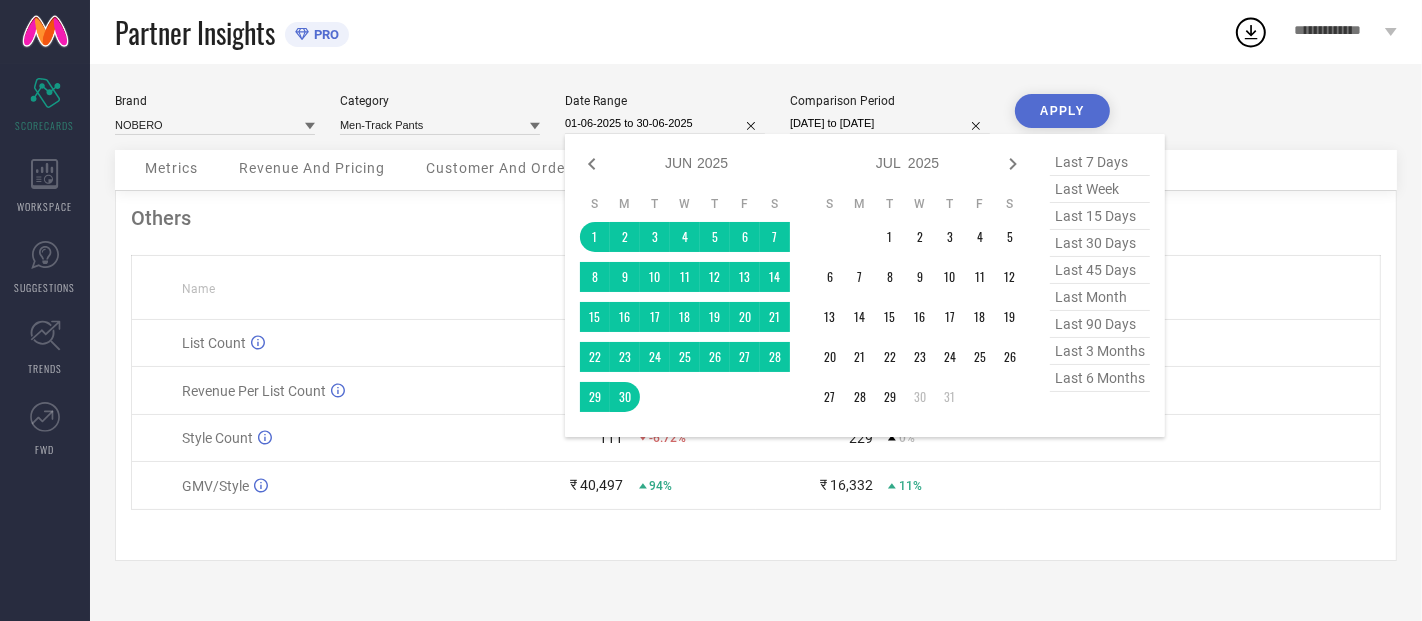 click on "01-06-2025 to 30-06-2025" at bounding box center [665, 123] 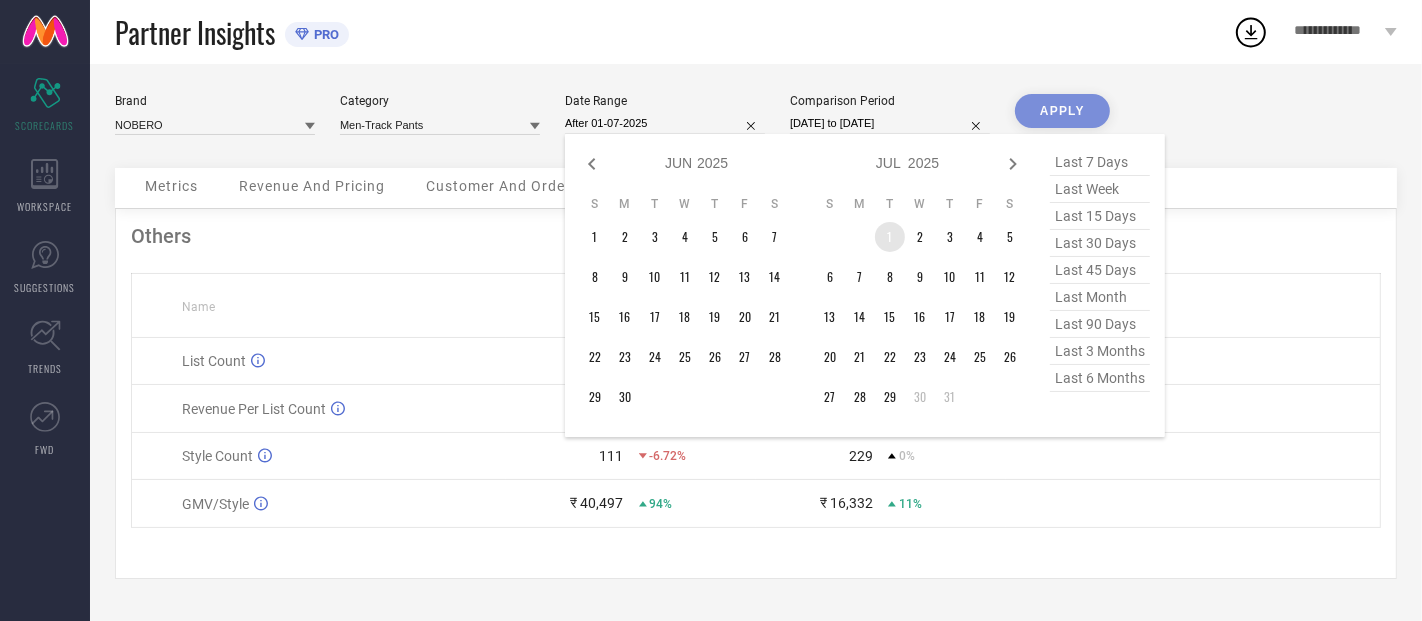 click on "1" at bounding box center (890, 237) 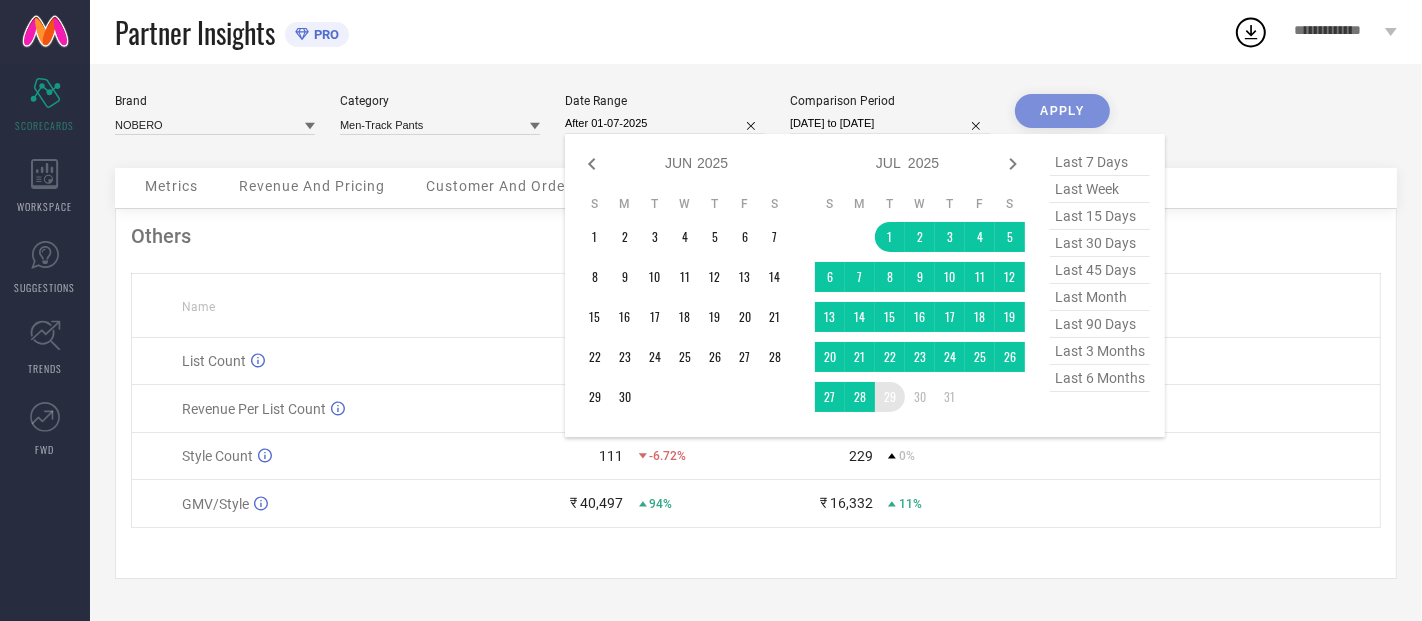 type on "[DATE] to [DATE]" 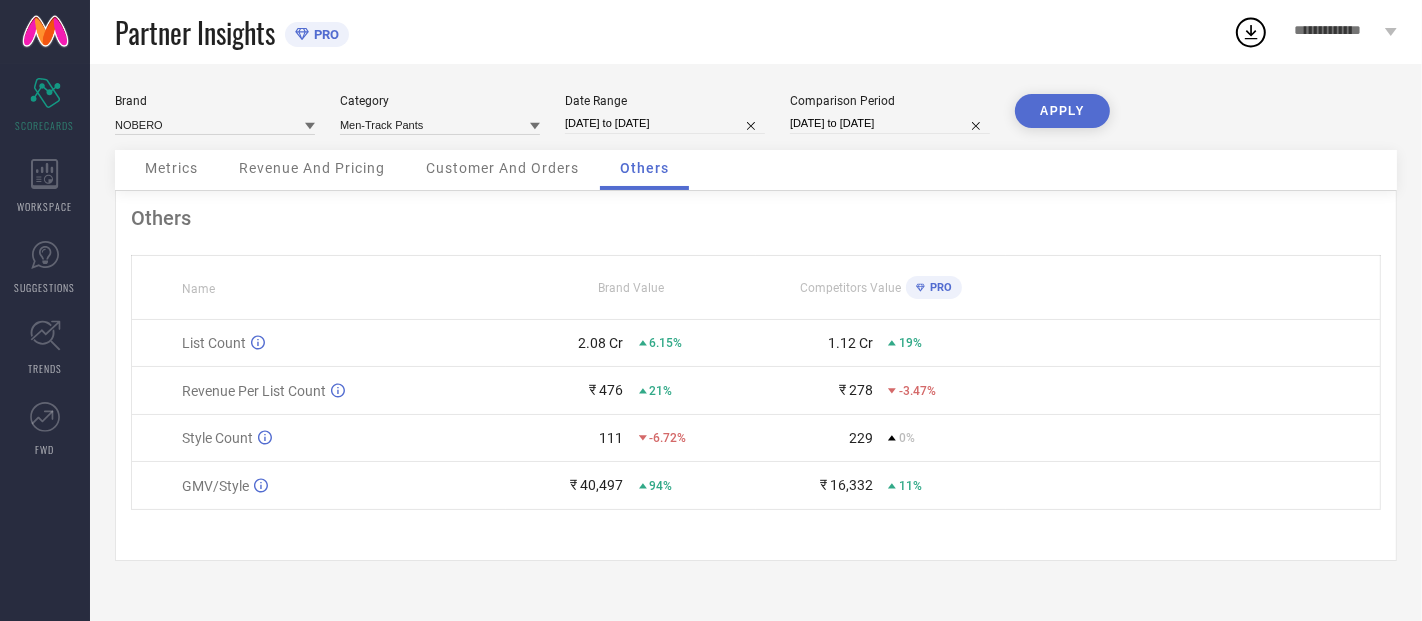 click on "APPLY" at bounding box center (1062, 111) 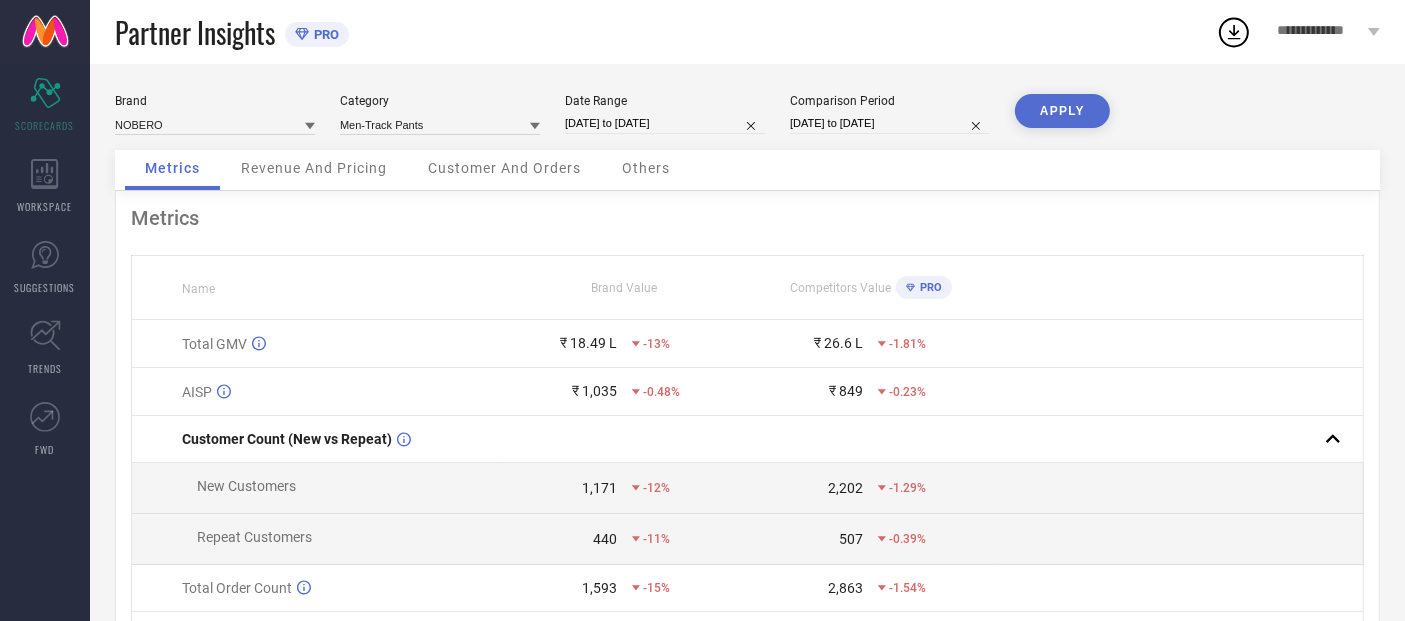 type 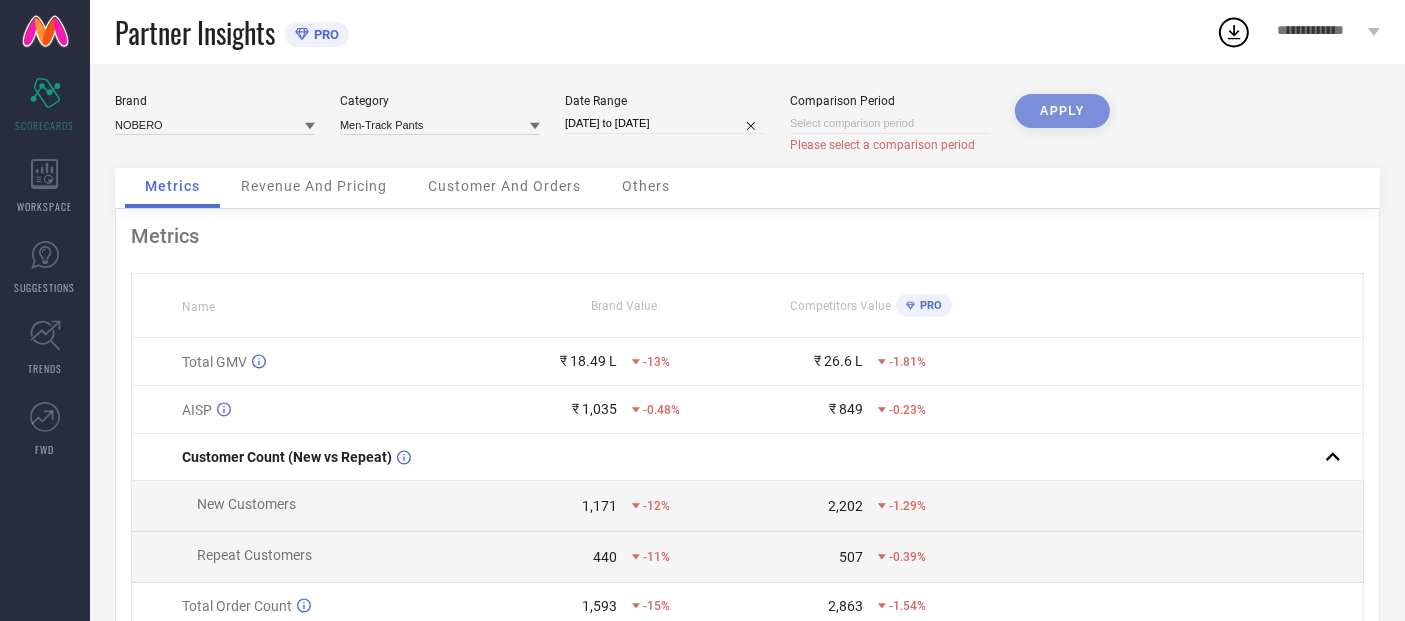 select on "7" 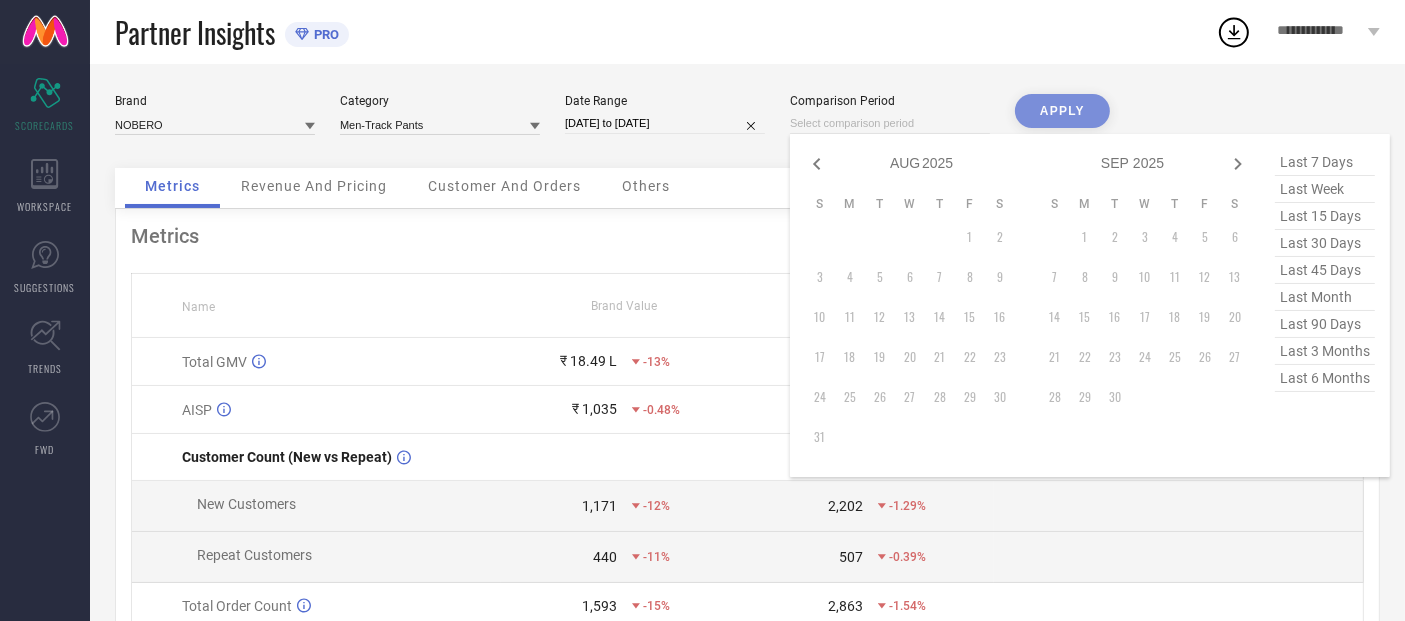 click at bounding box center (890, 123) 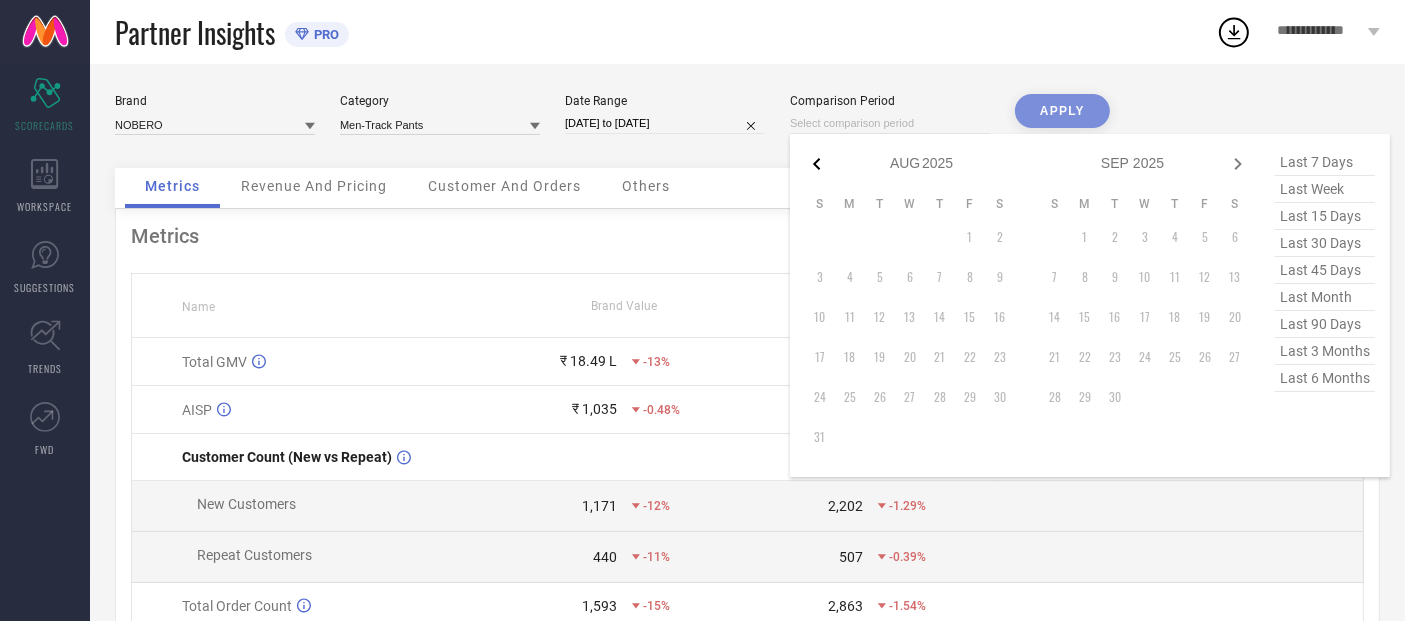 click 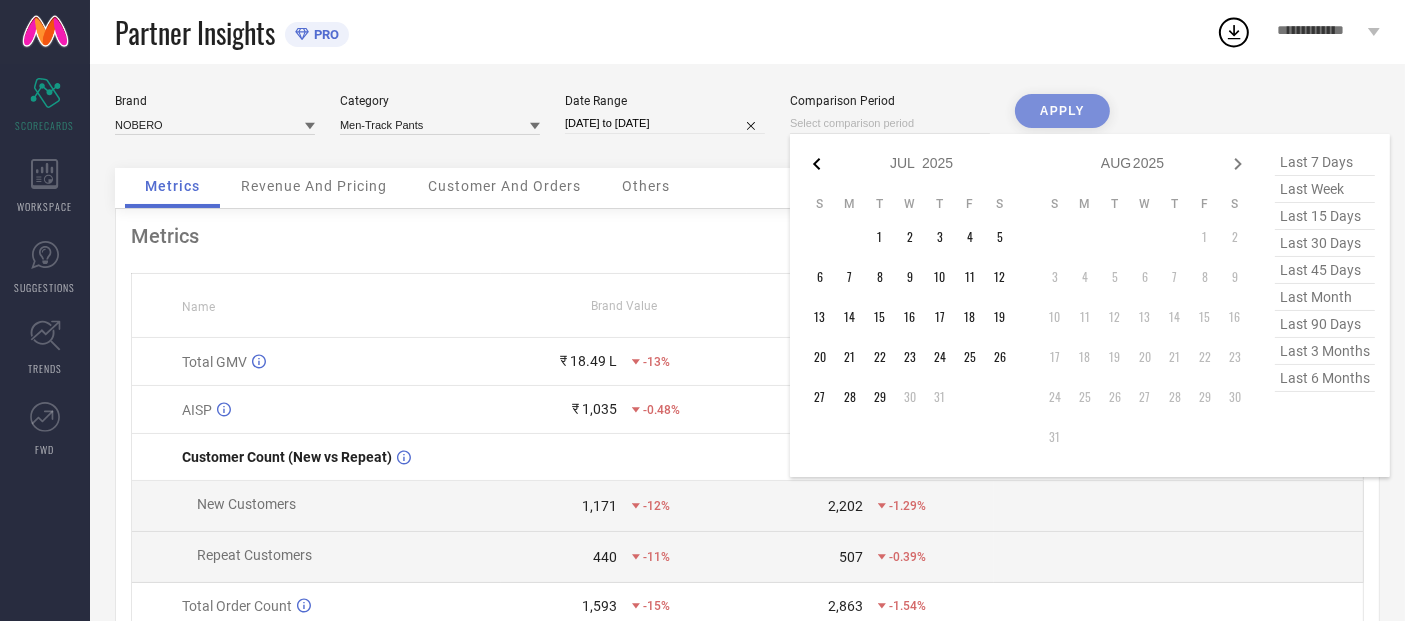 click 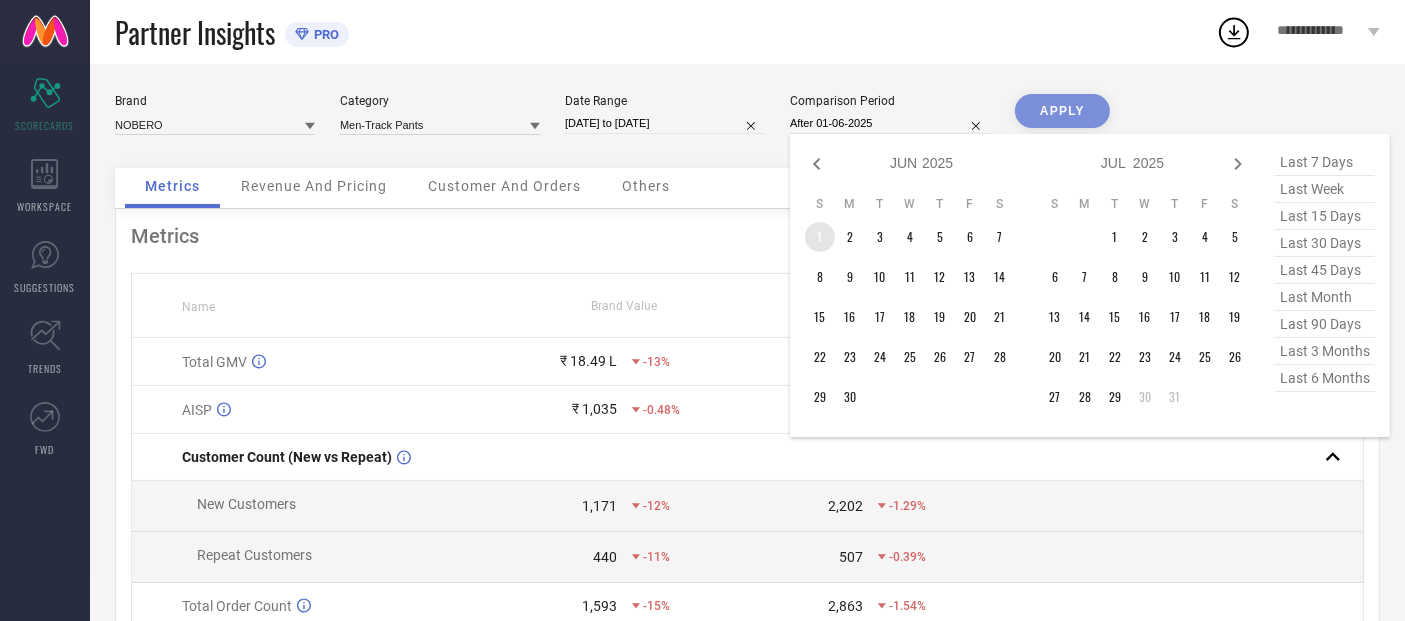 click on "1" at bounding box center (820, 237) 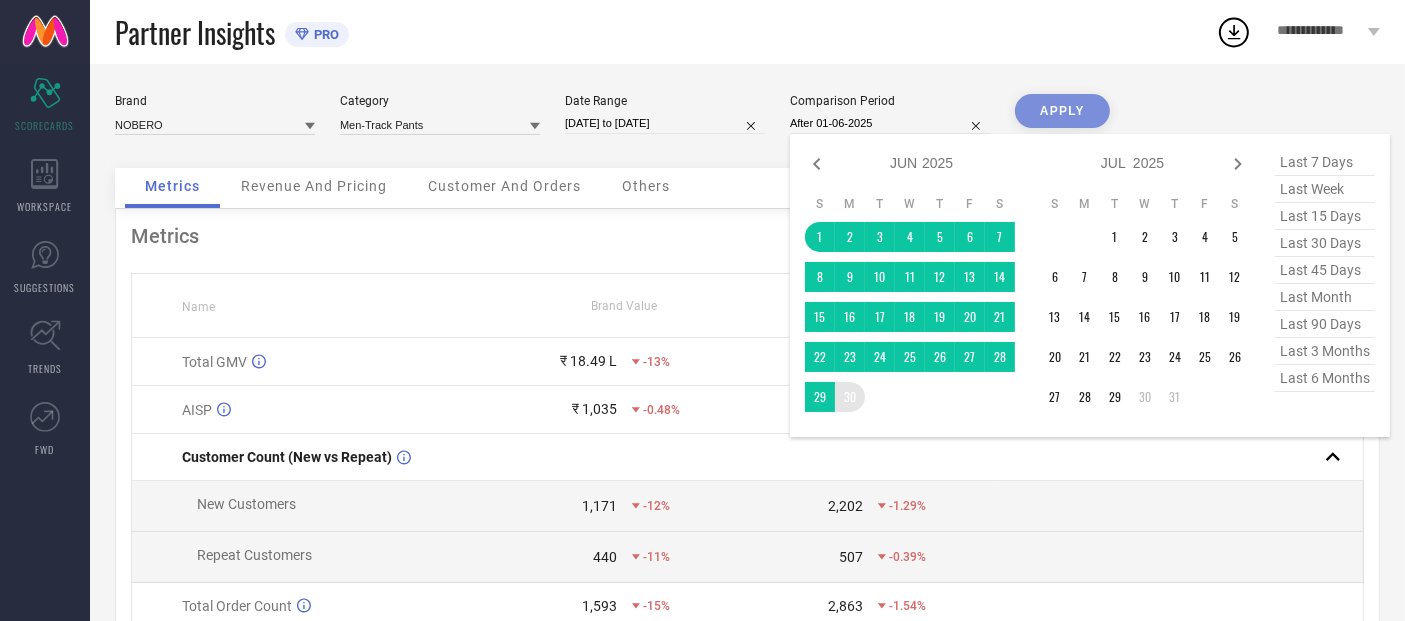 type on "01-06-2025 to 30-06-2025" 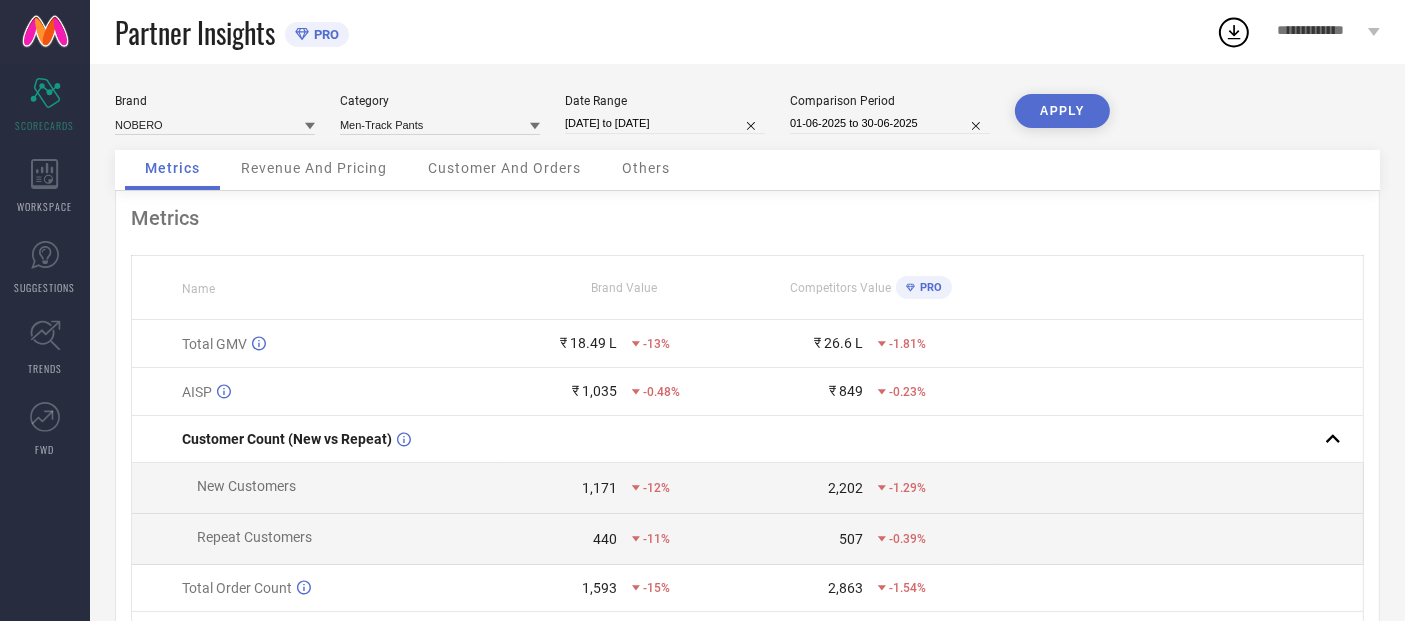 click on "APPLY" at bounding box center [1062, 111] 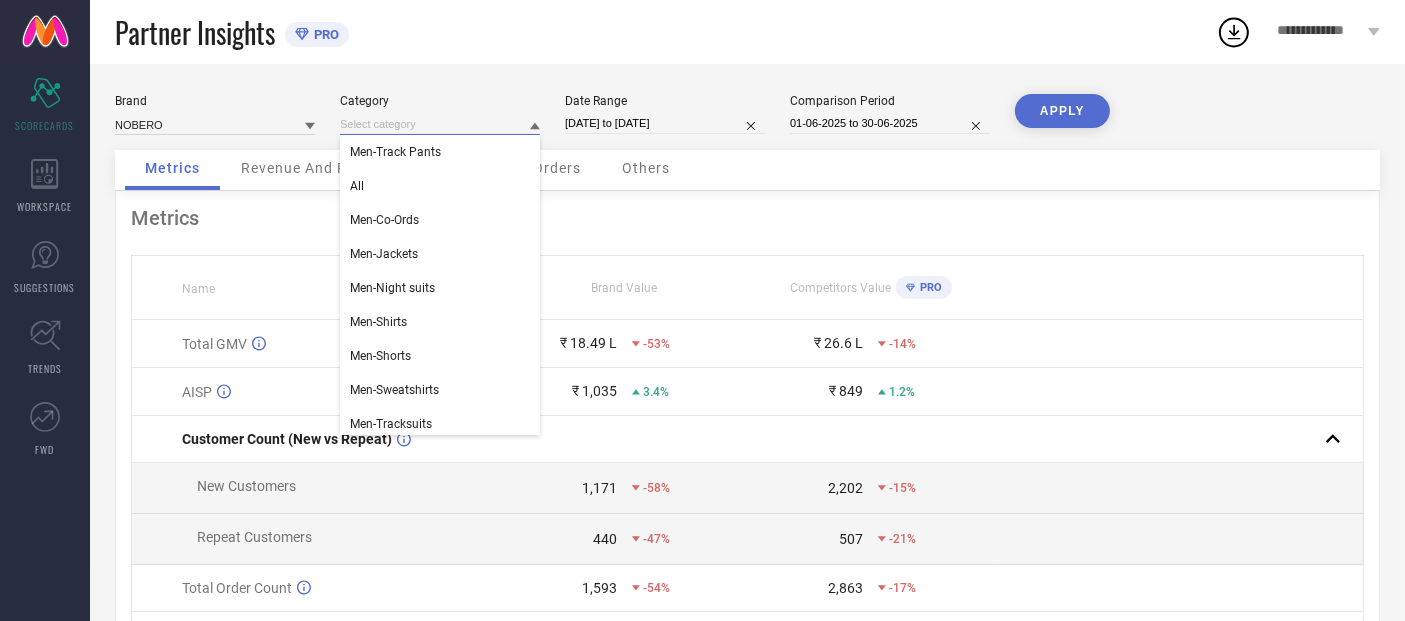 click at bounding box center [440, 124] 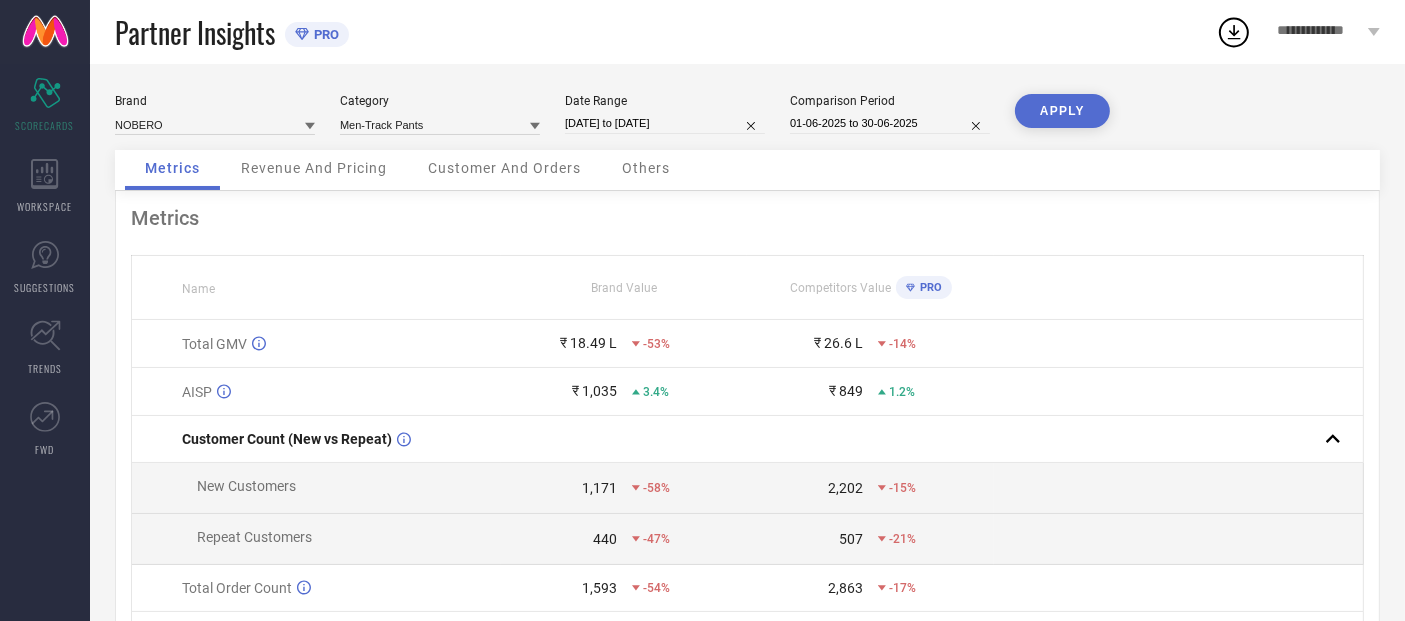click on "Men-Track Pants" at bounding box center [440, 124] 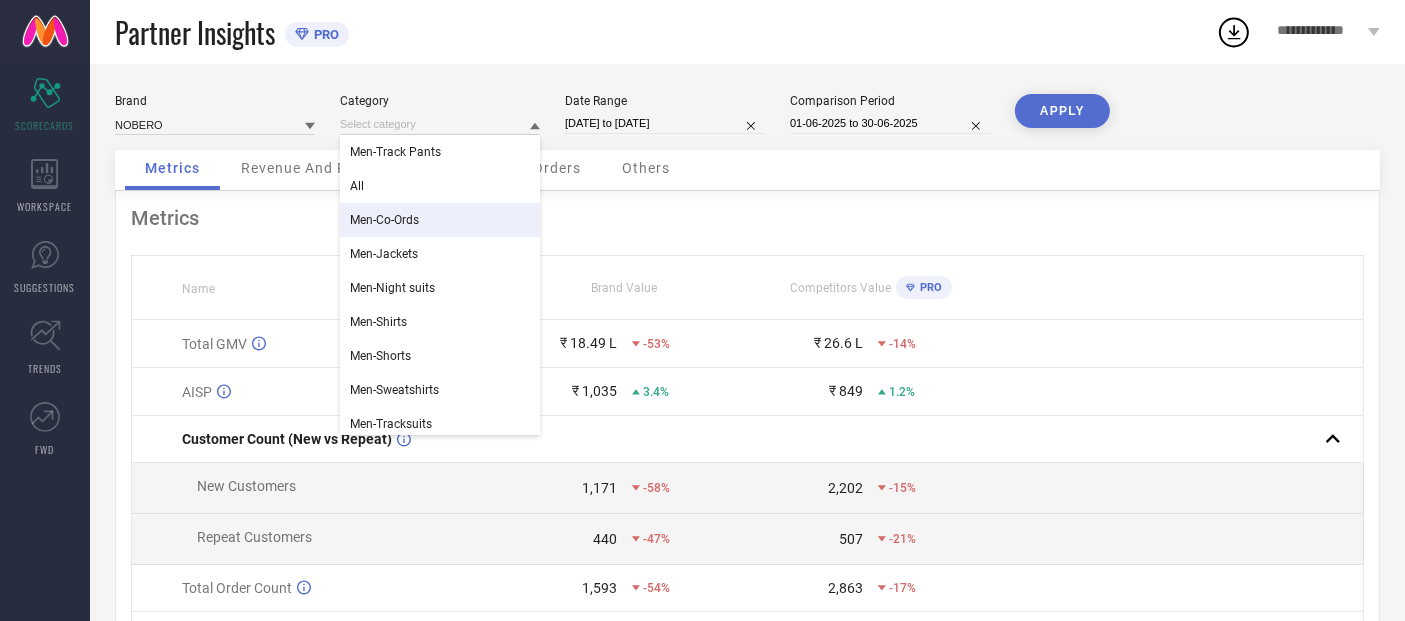 click on "Men-Co-Ords" at bounding box center (440, 220) 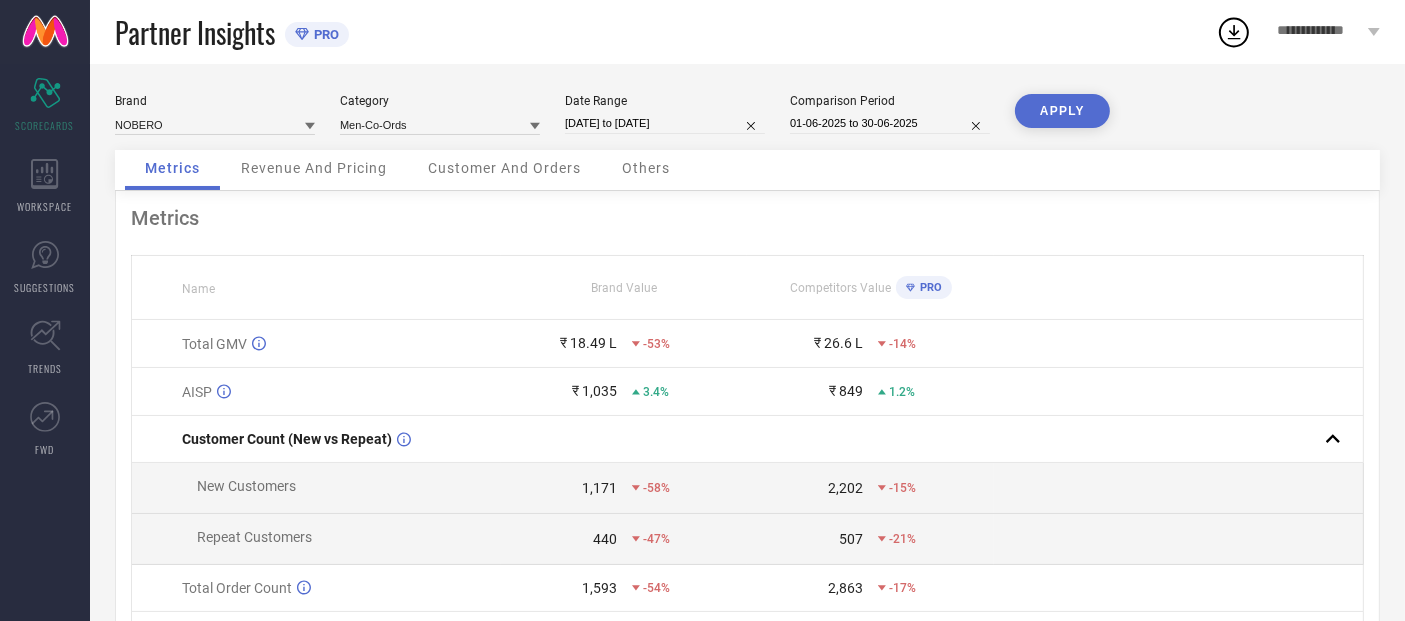 click on "APPLY" at bounding box center (1062, 111) 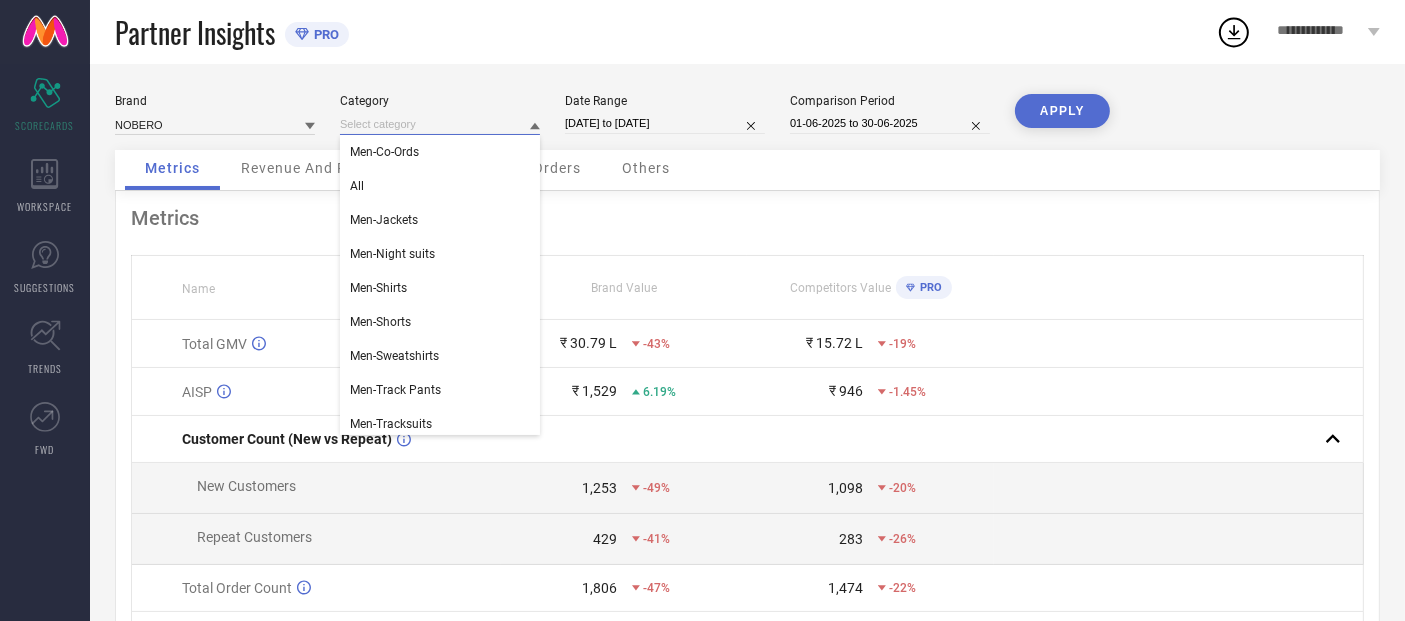 click at bounding box center [440, 124] 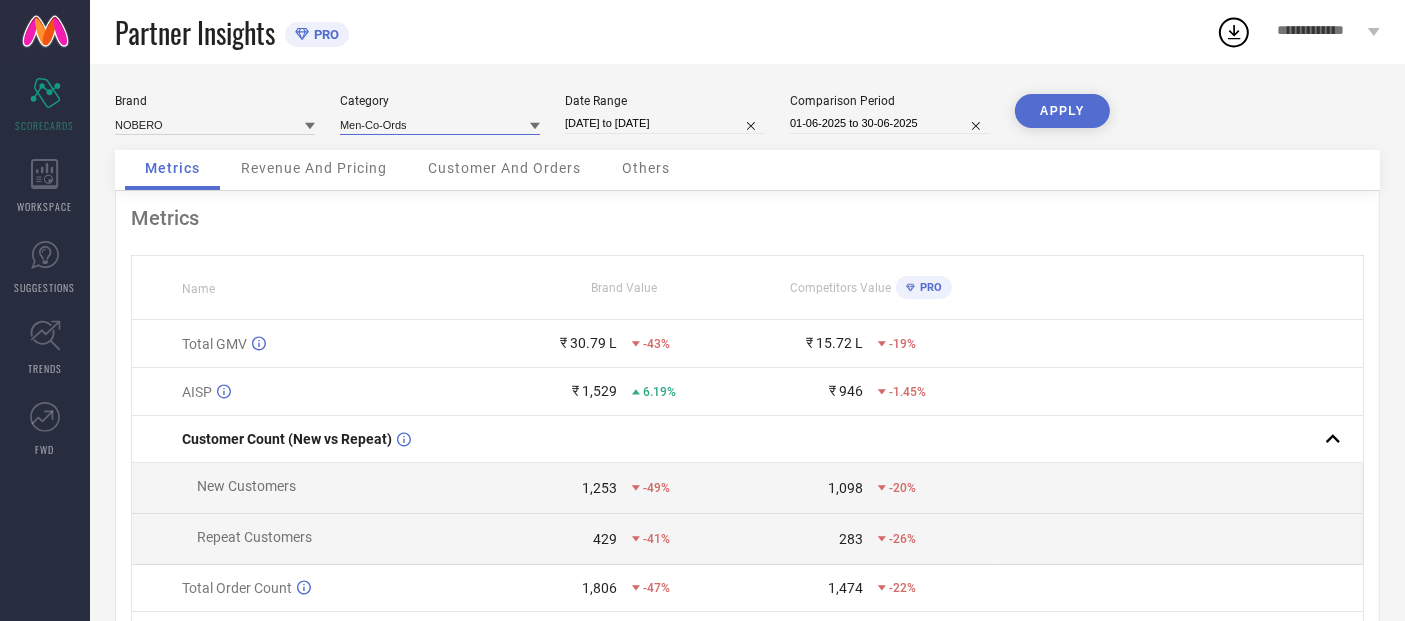 click at bounding box center (440, 124) 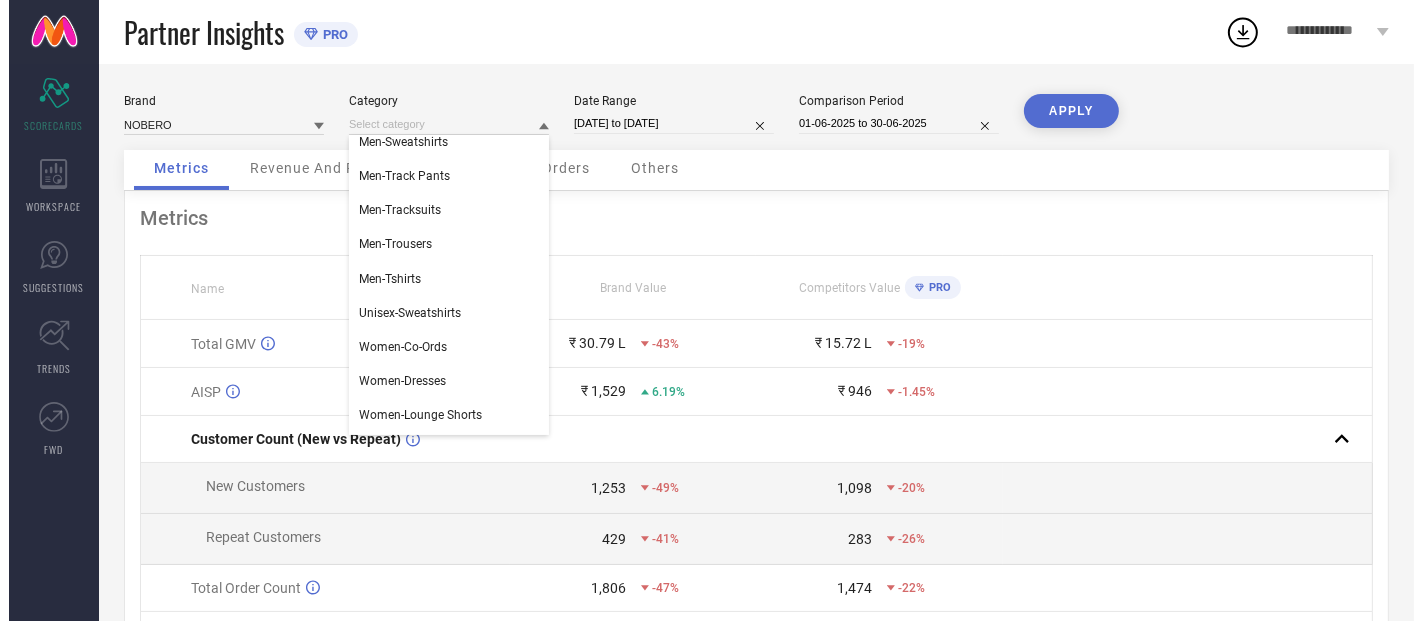 scroll, scrollTop: 221, scrollLeft: 0, axis: vertical 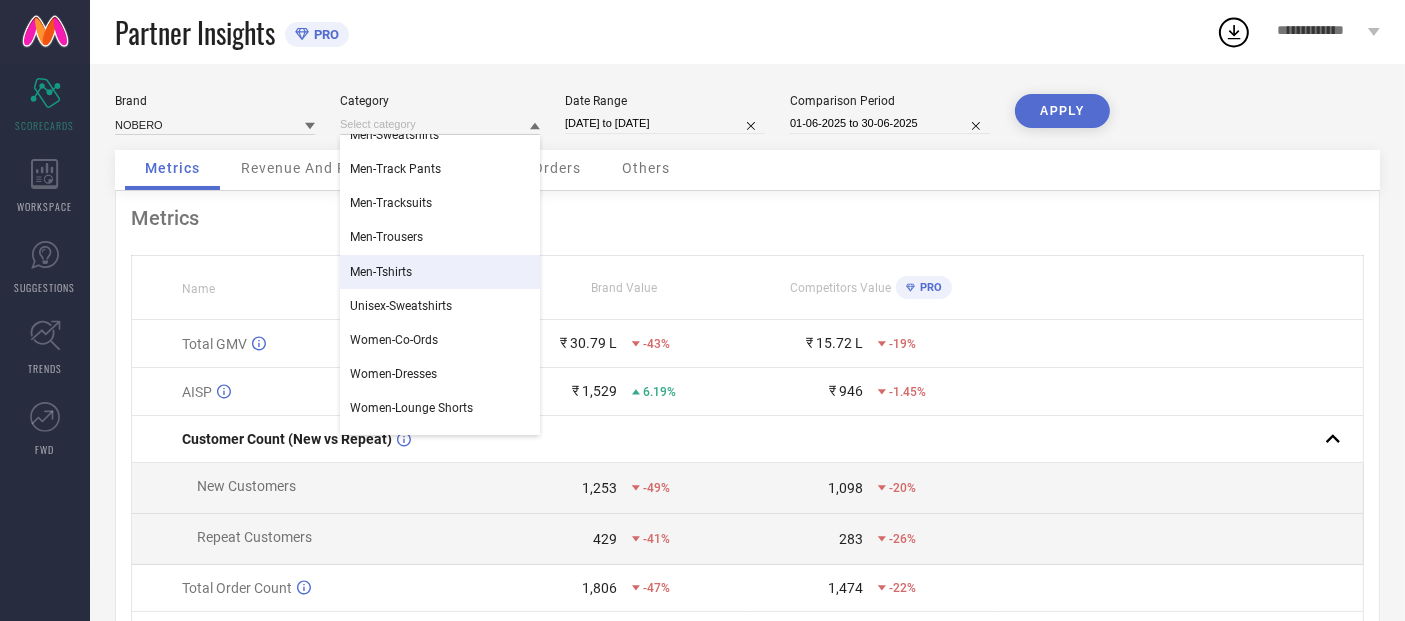click on "Men-Tshirts" at bounding box center (440, 272) 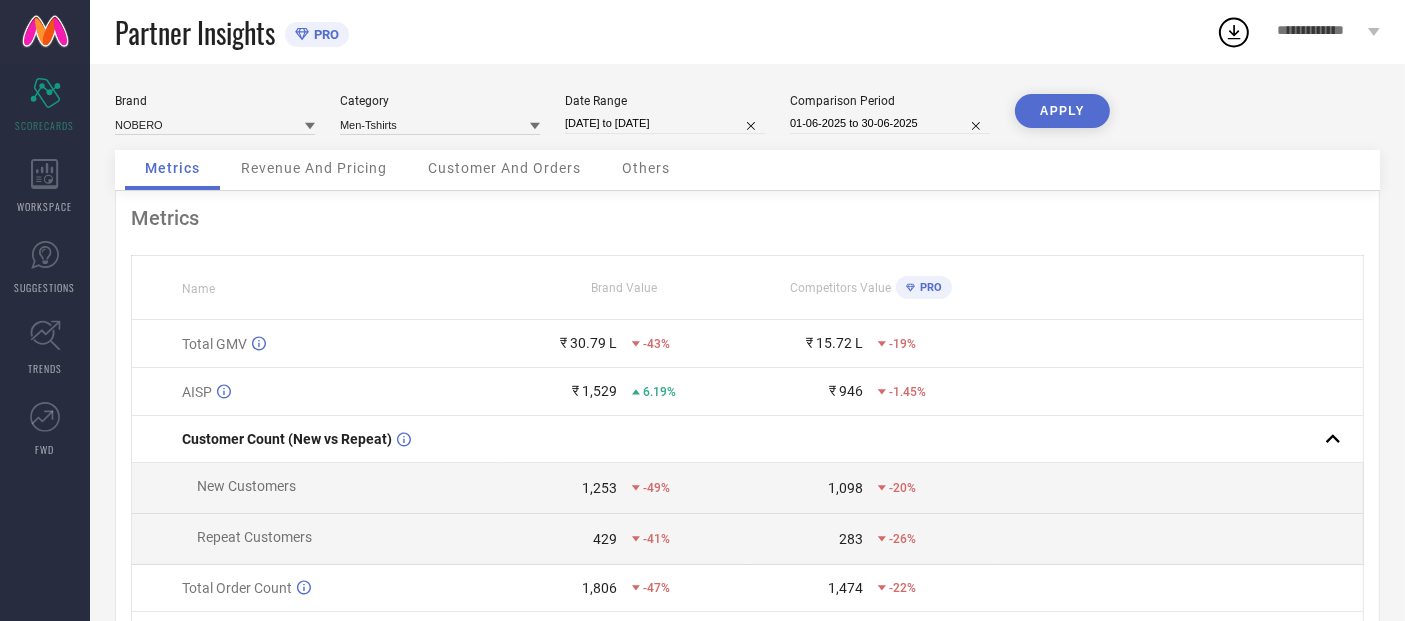 click on "APPLY" at bounding box center (1062, 111) 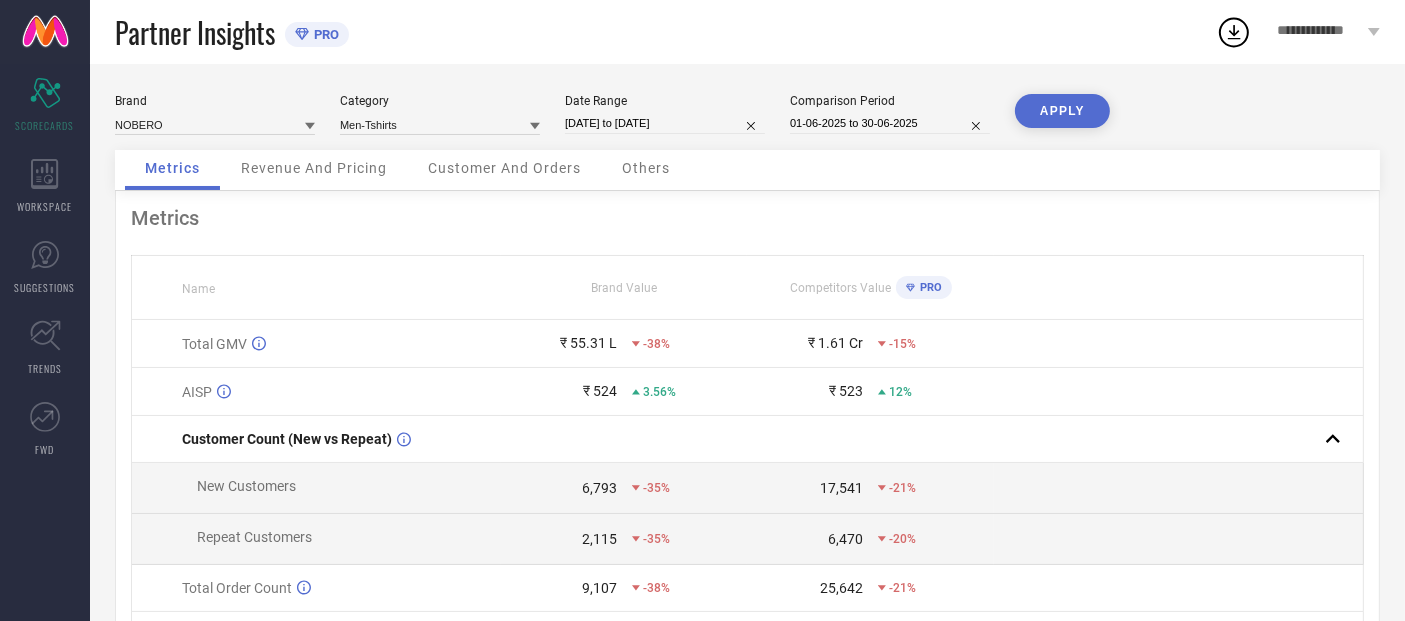 select on "6" 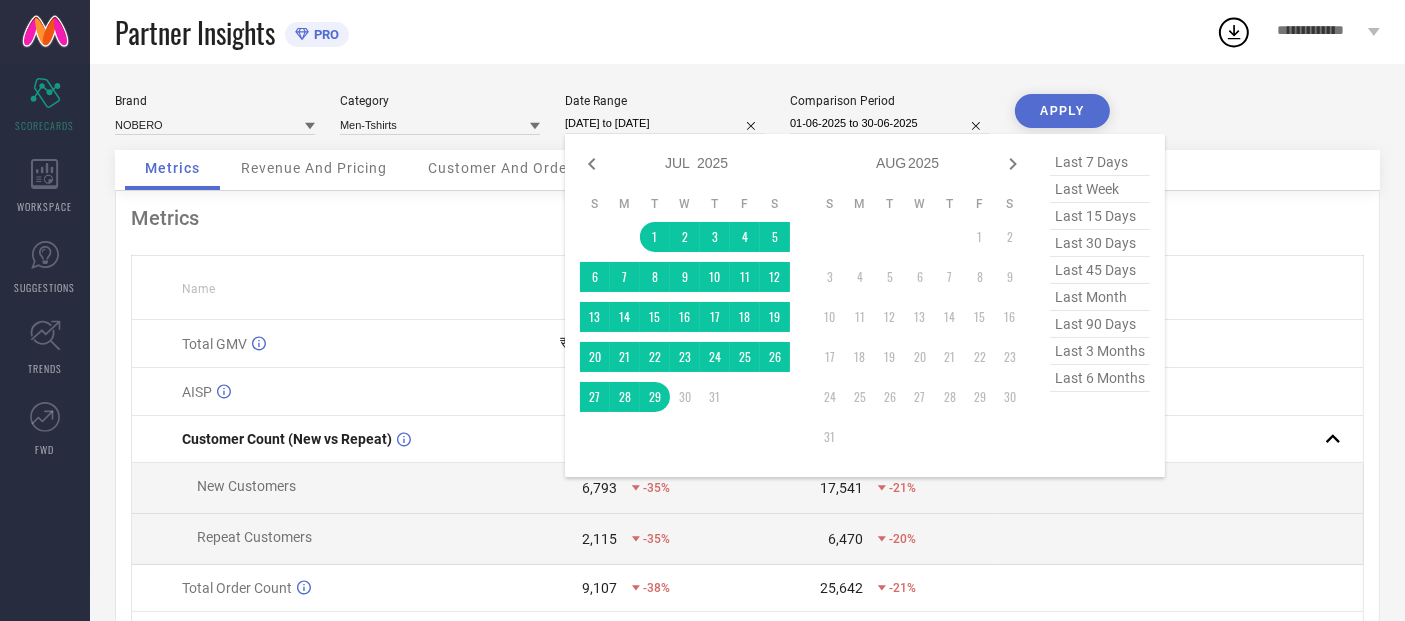 click on "[DATE] to [DATE]" at bounding box center (665, 123) 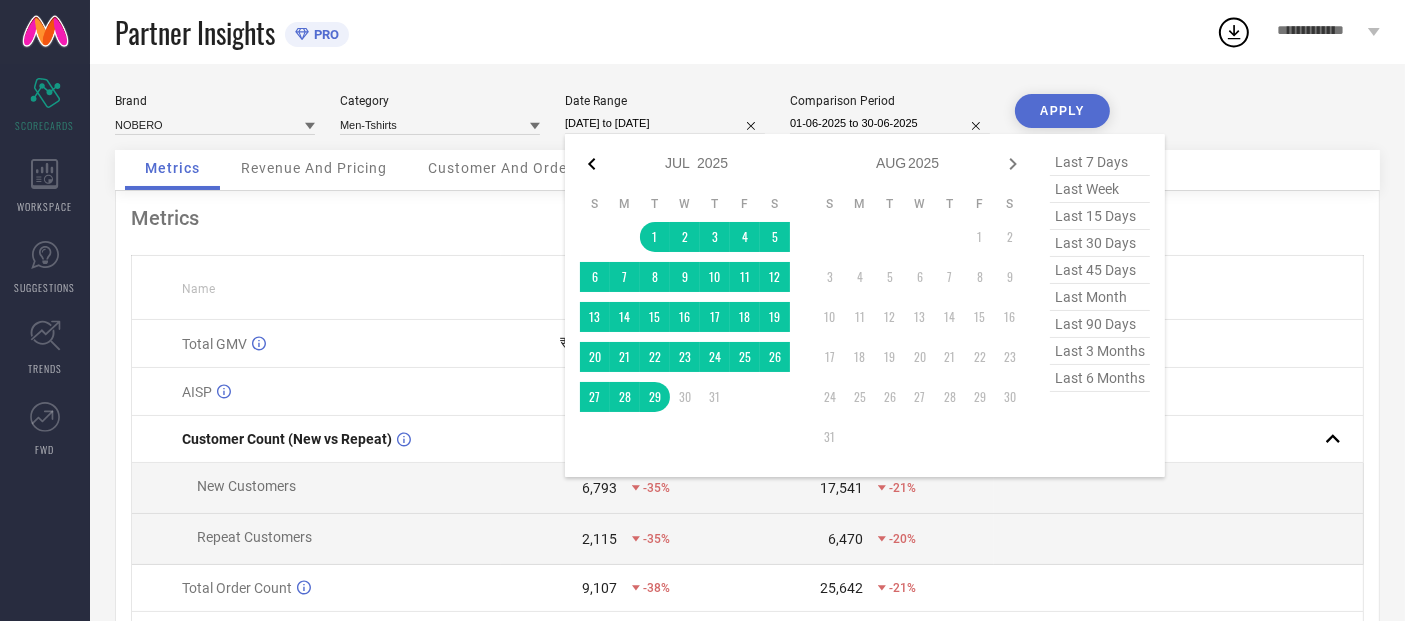 click 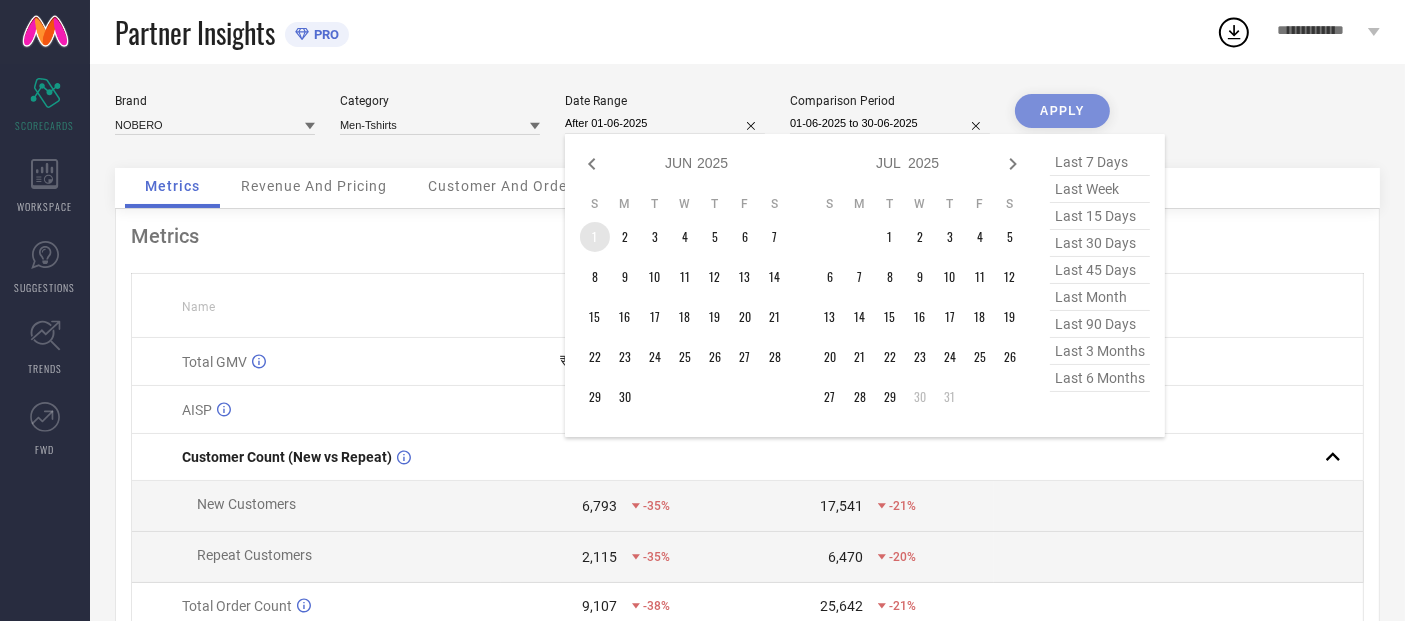 click on "1" at bounding box center [595, 237] 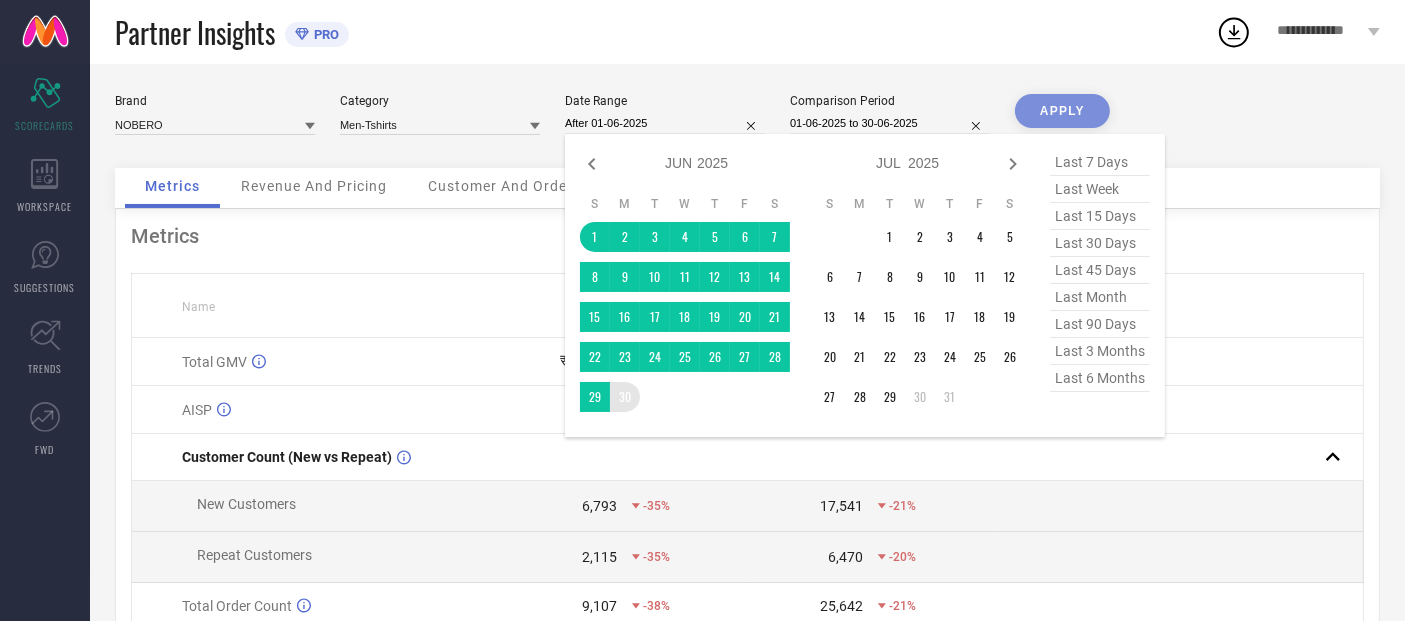 type on "01-06-2025 to 30-06-2025" 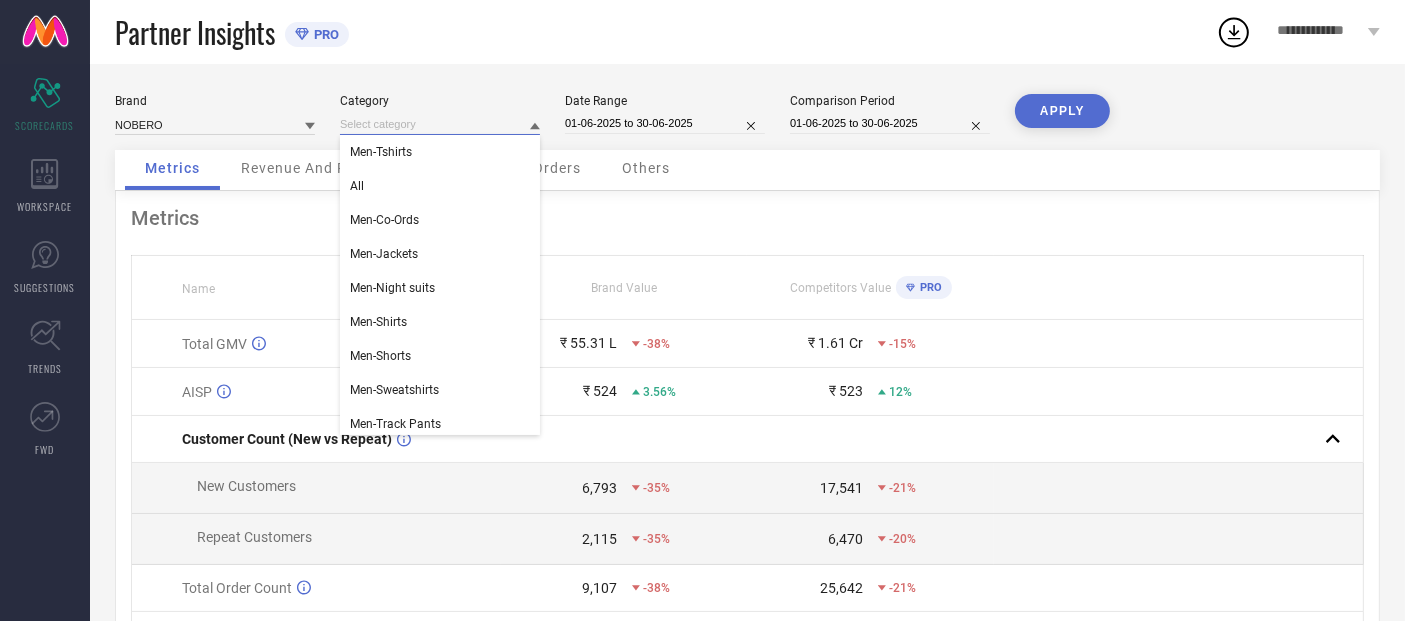 click at bounding box center (440, 124) 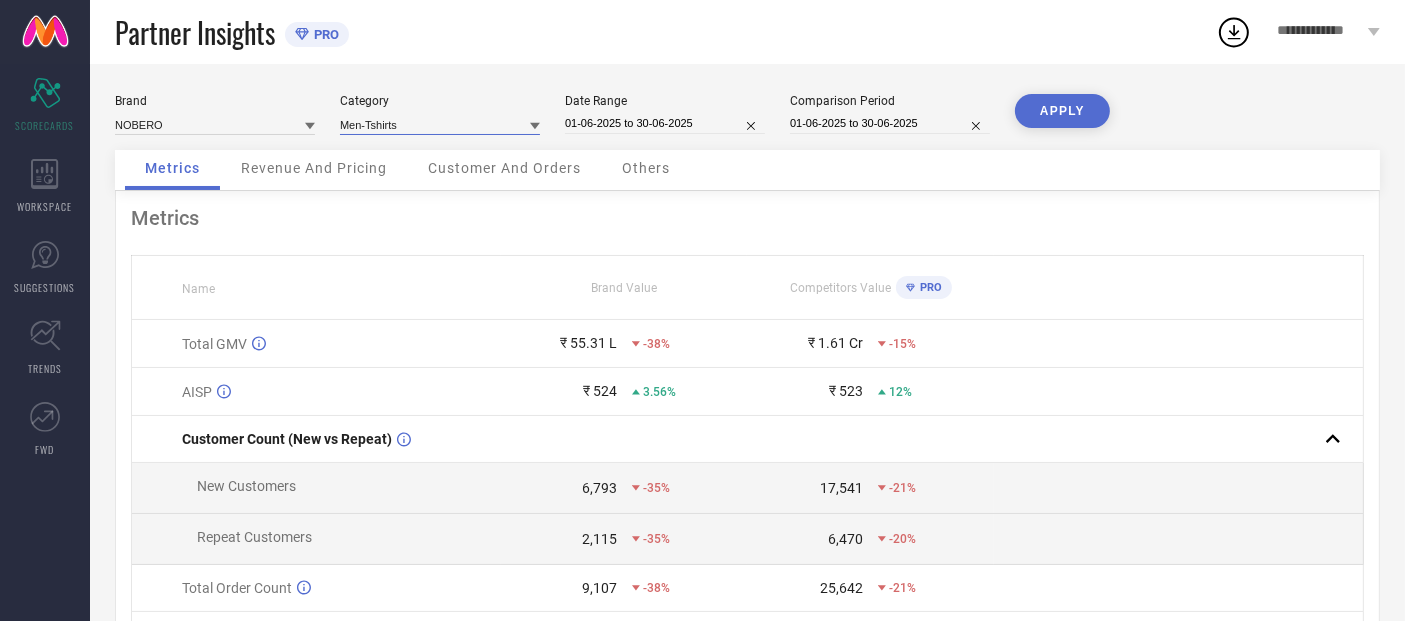 click at bounding box center [440, 124] 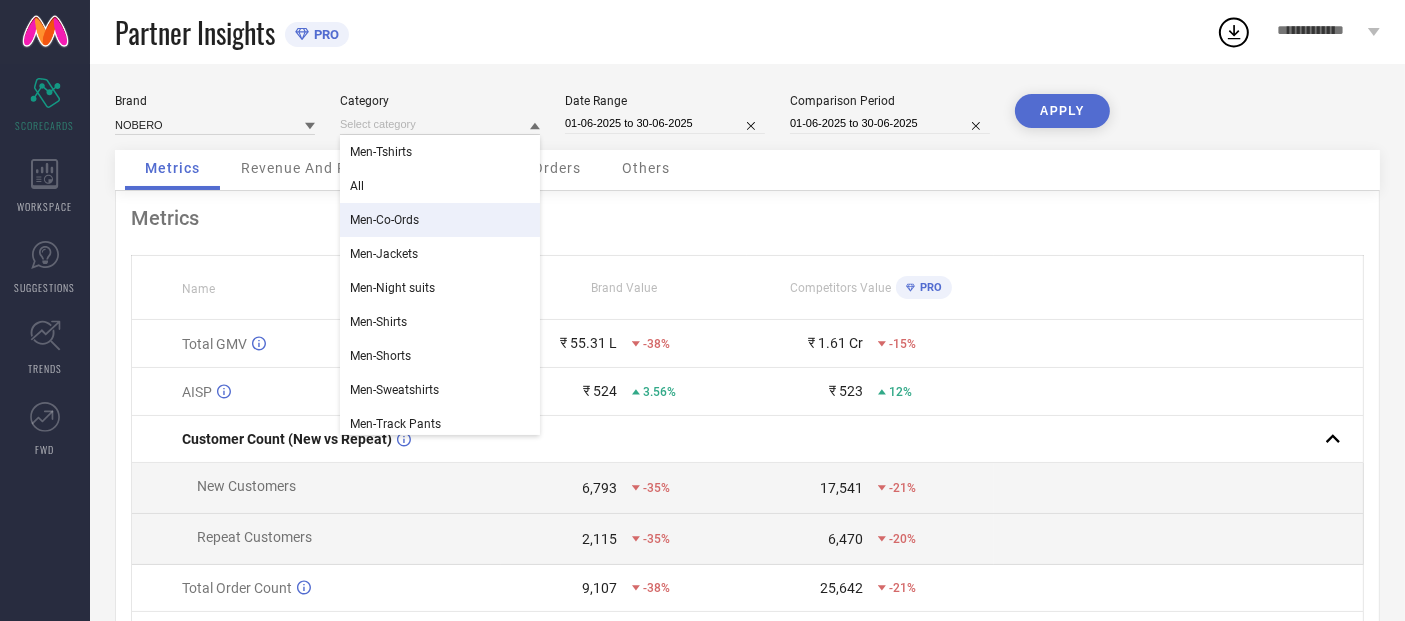click on "Men-Co-Ords" at bounding box center (440, 220) 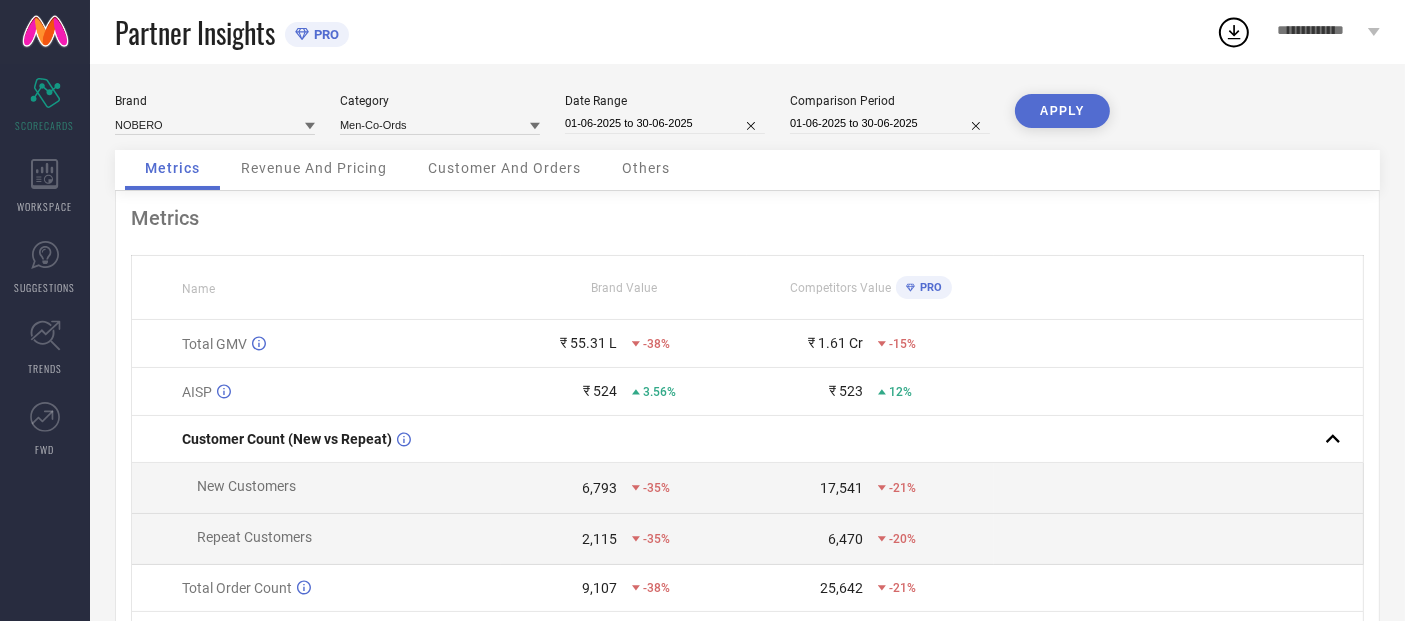 click on "APPLY" at bounding box center [1062, 111] 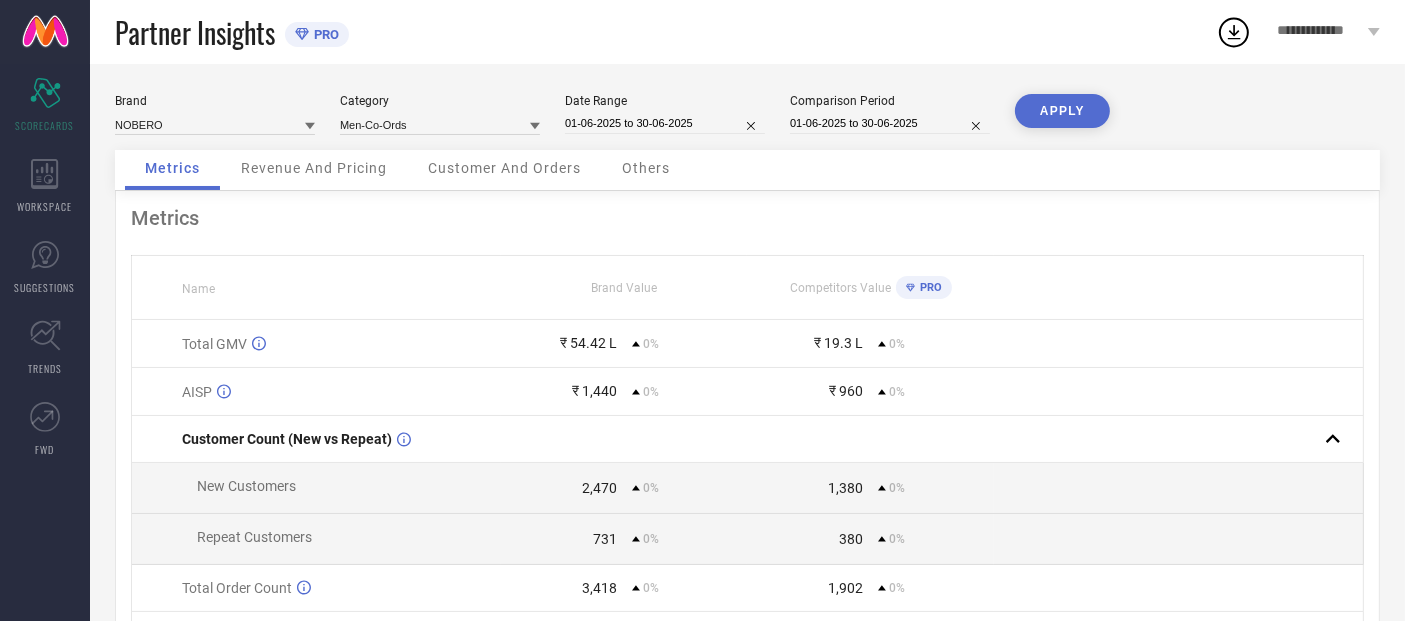 drag, startPoint x: 639, startPoint y: 191, endPoint x: 634, endPoint y: 181, distance: 11.18034 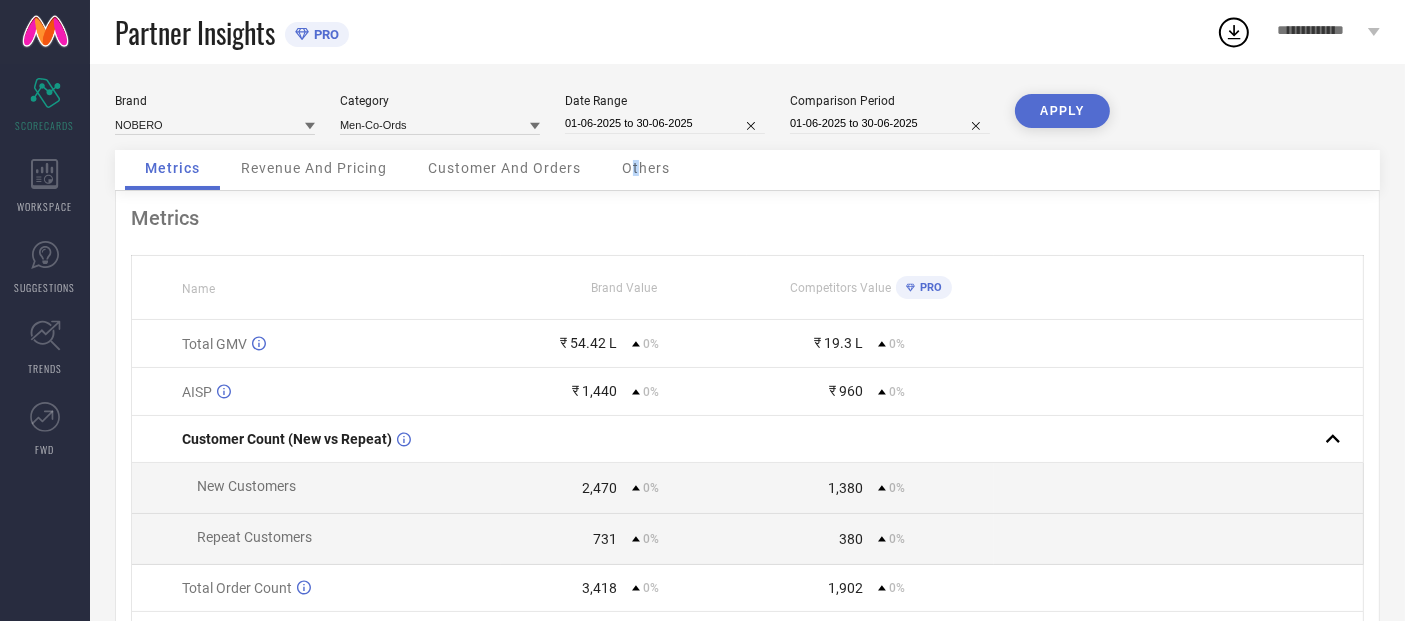 click on "Others" at bounding box center [646, 170] 